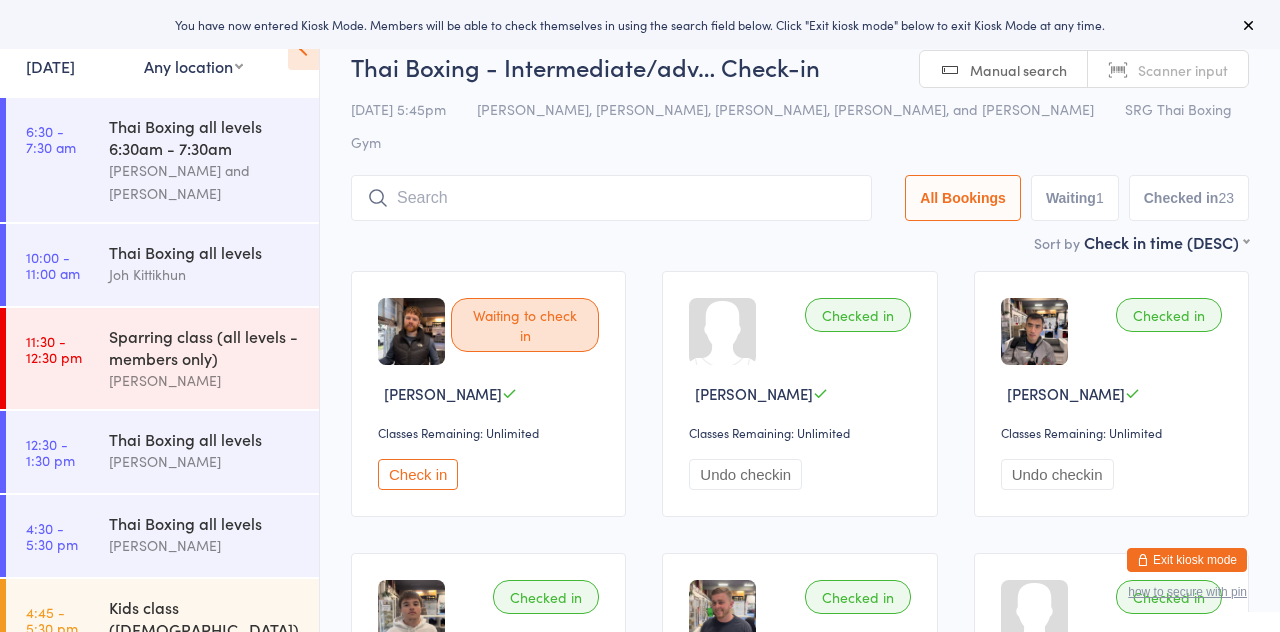 scroll, scrollTop: 0, scrollLeft: 0, axis: both 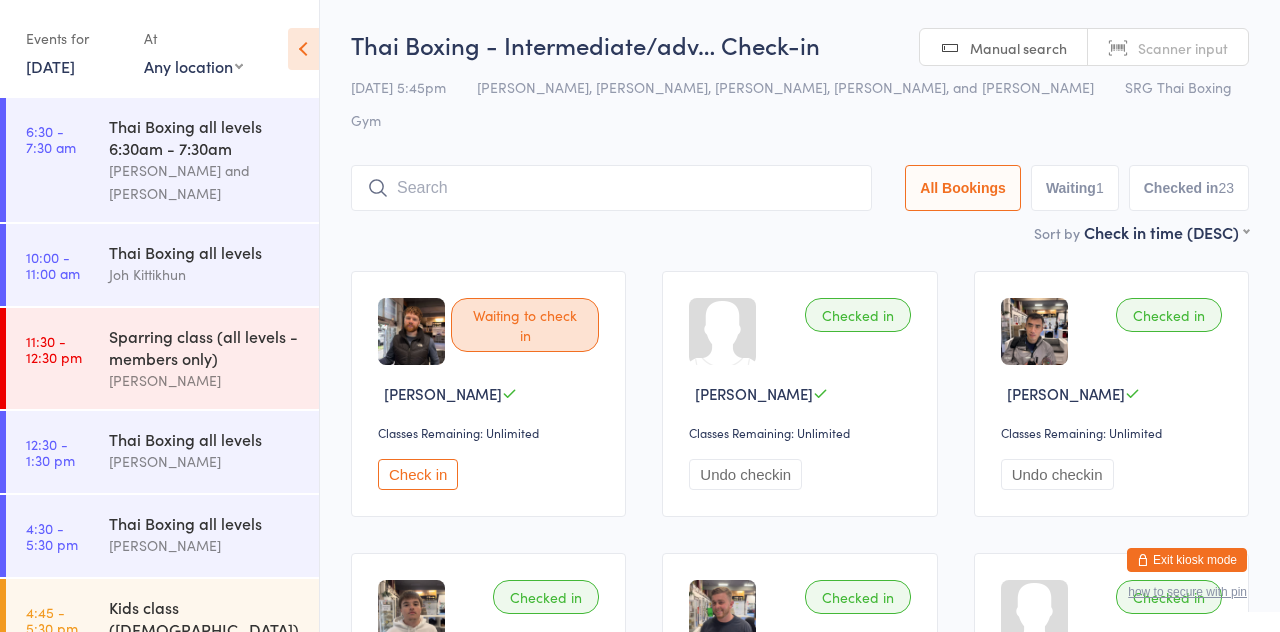 click at bounding box center (611, 188) 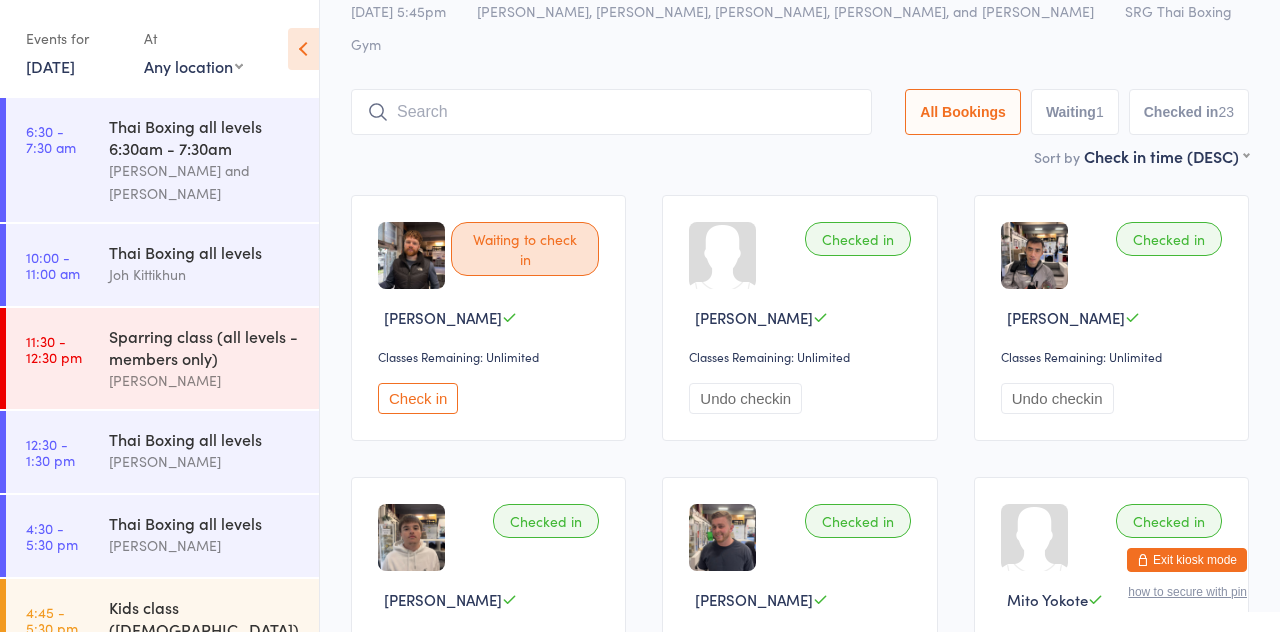 scroll, scrollTop: 26, scrollLeft: 0, axis: vertical 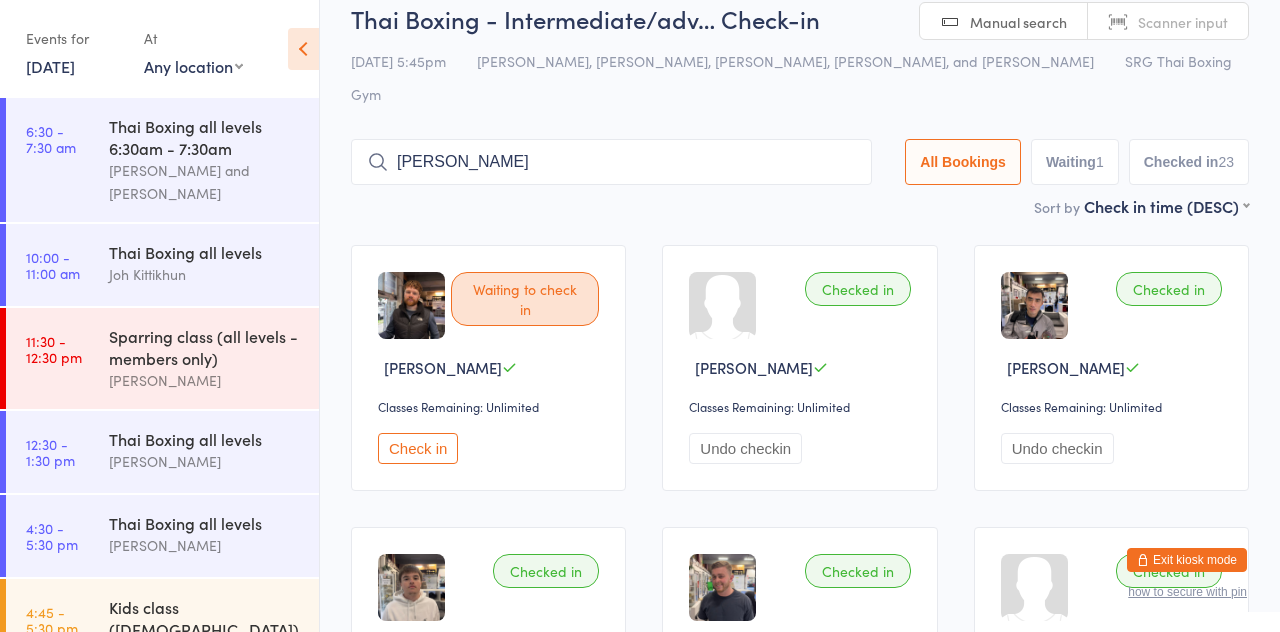 type on "[PERSON_NAME]" 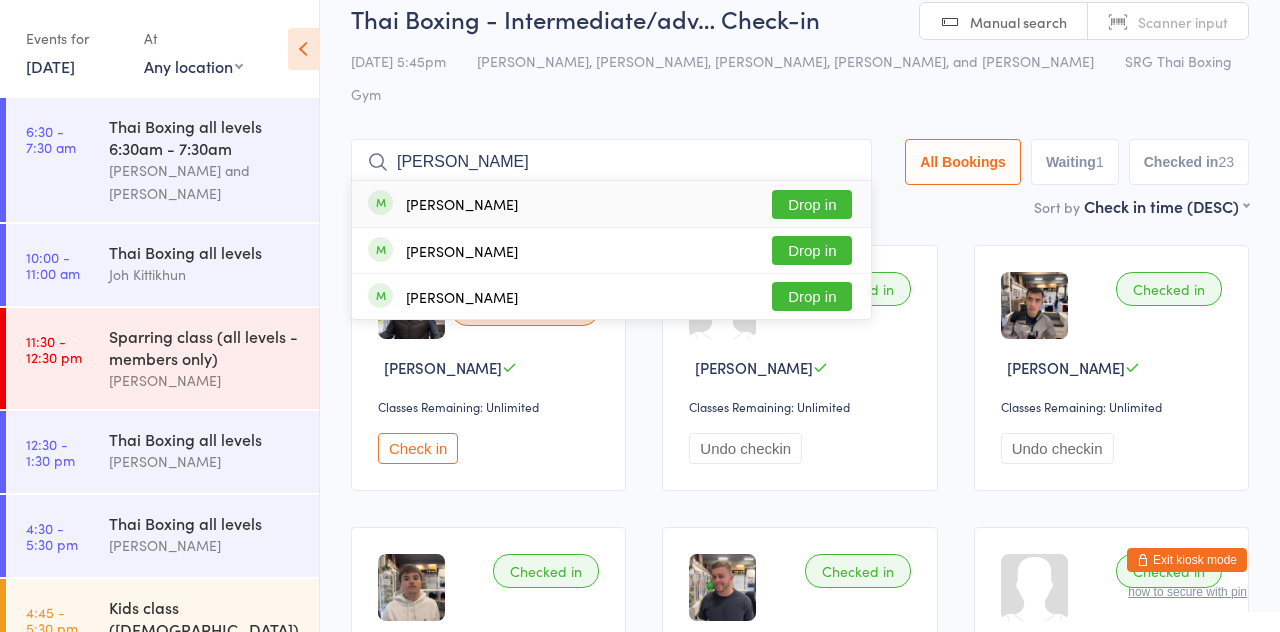 click on "Drop in" at bounding box center [812, 204] 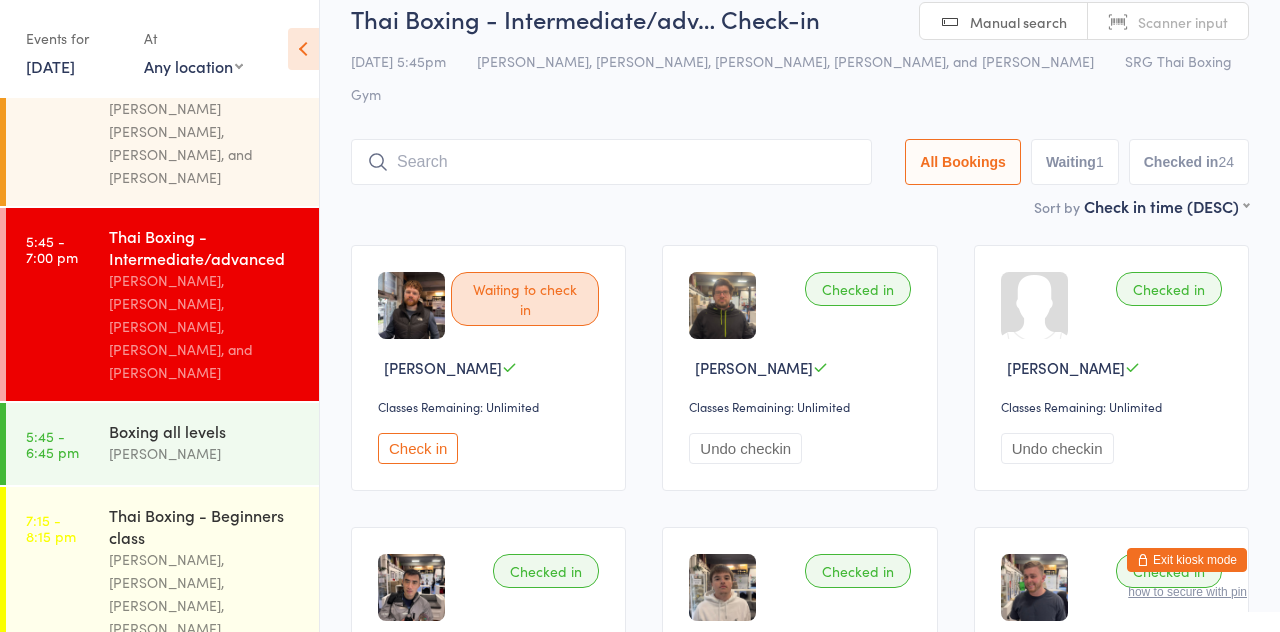 scroll, scrollTop: 586, scrollLeft: 0, axis: vertical 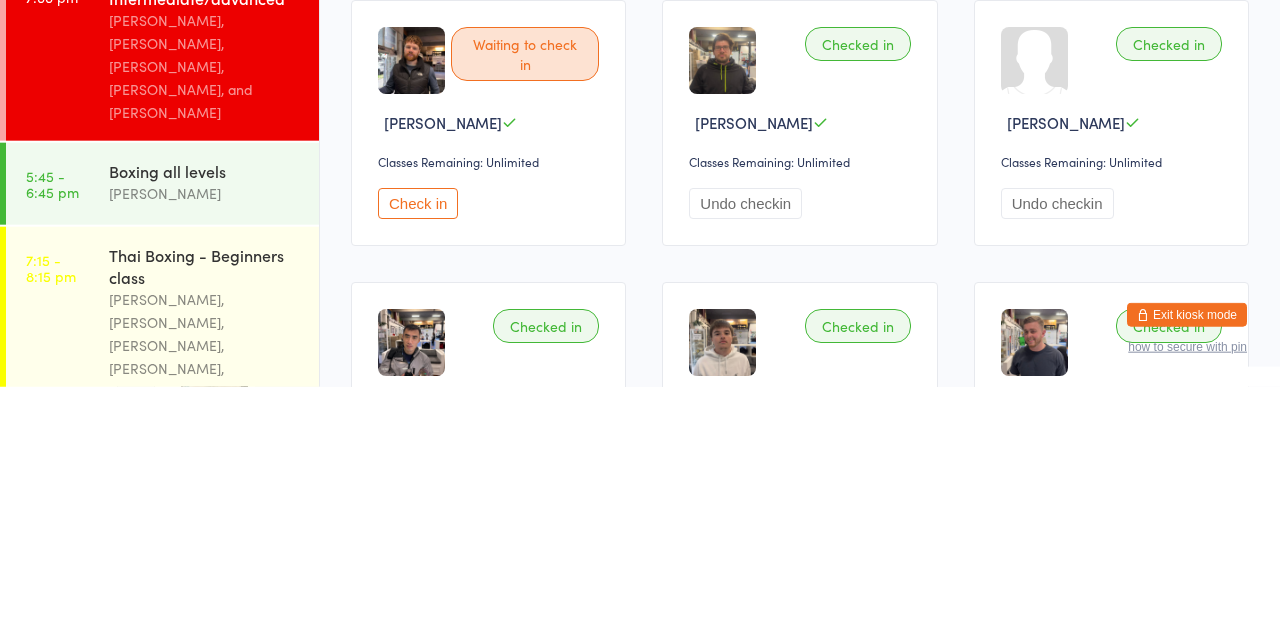 click on "Thai Boxing - Beginners class" at bounding box center [205, 511] 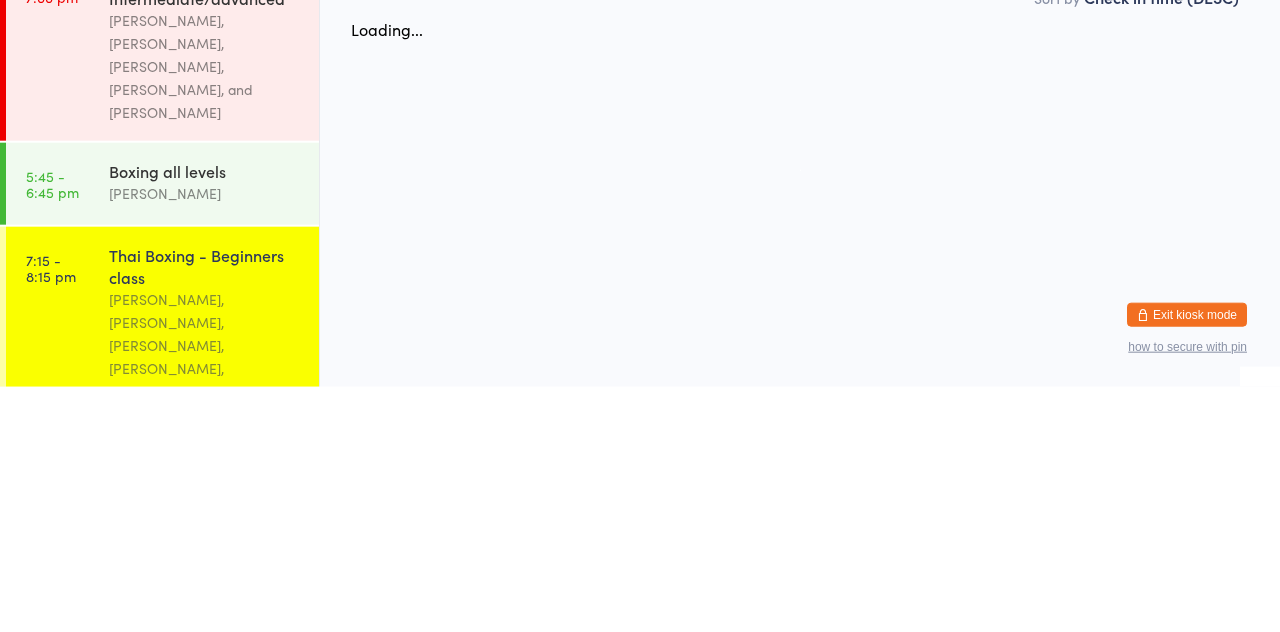 scroll, scrollTop: 0, scrollLeft: 0, axis: both 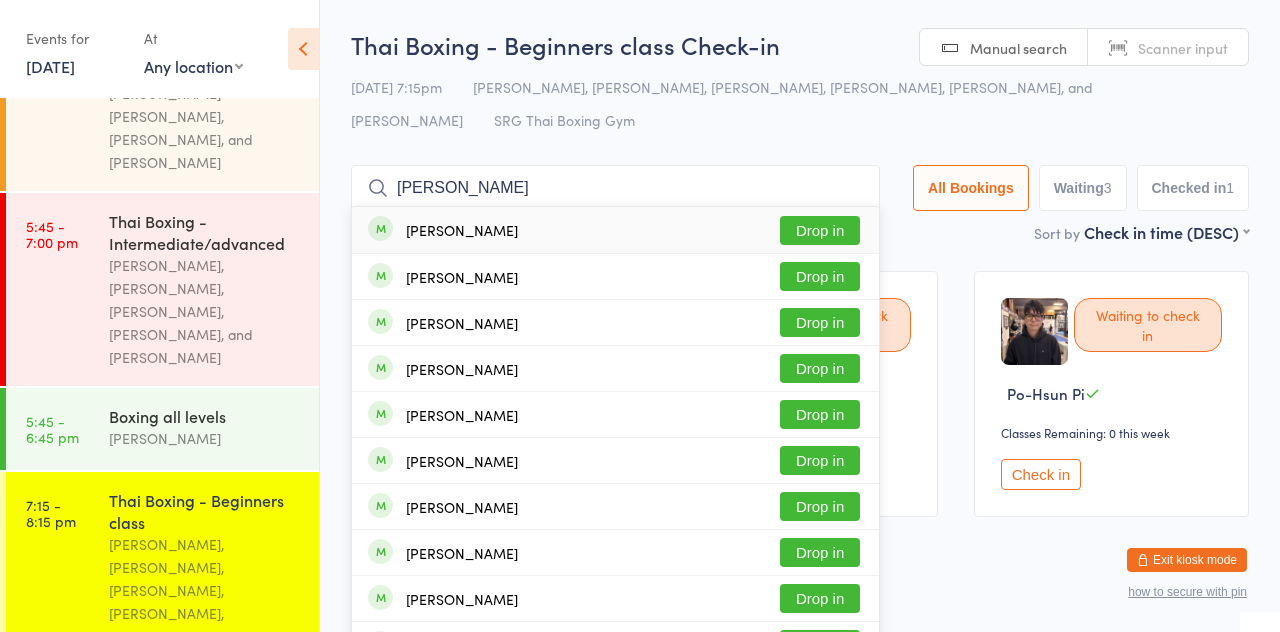 type on "[PERSON_NAME]" 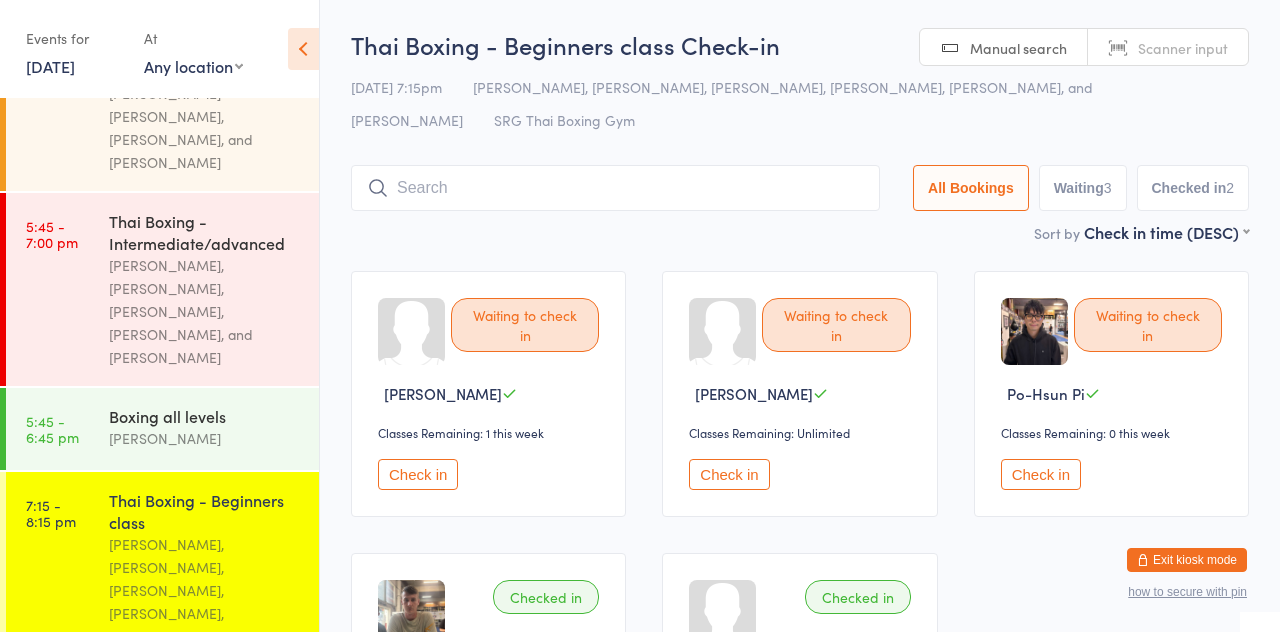 type on "R" 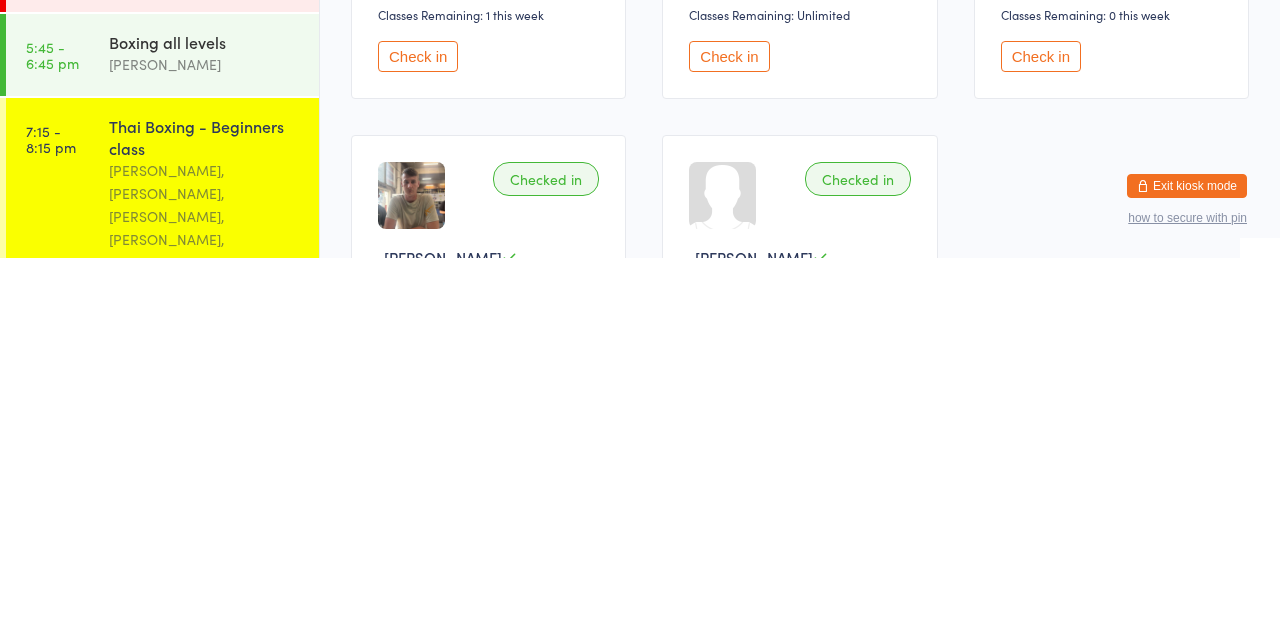 scroll, scrollTop: 46, scrollLeft: 0, axis: vertical 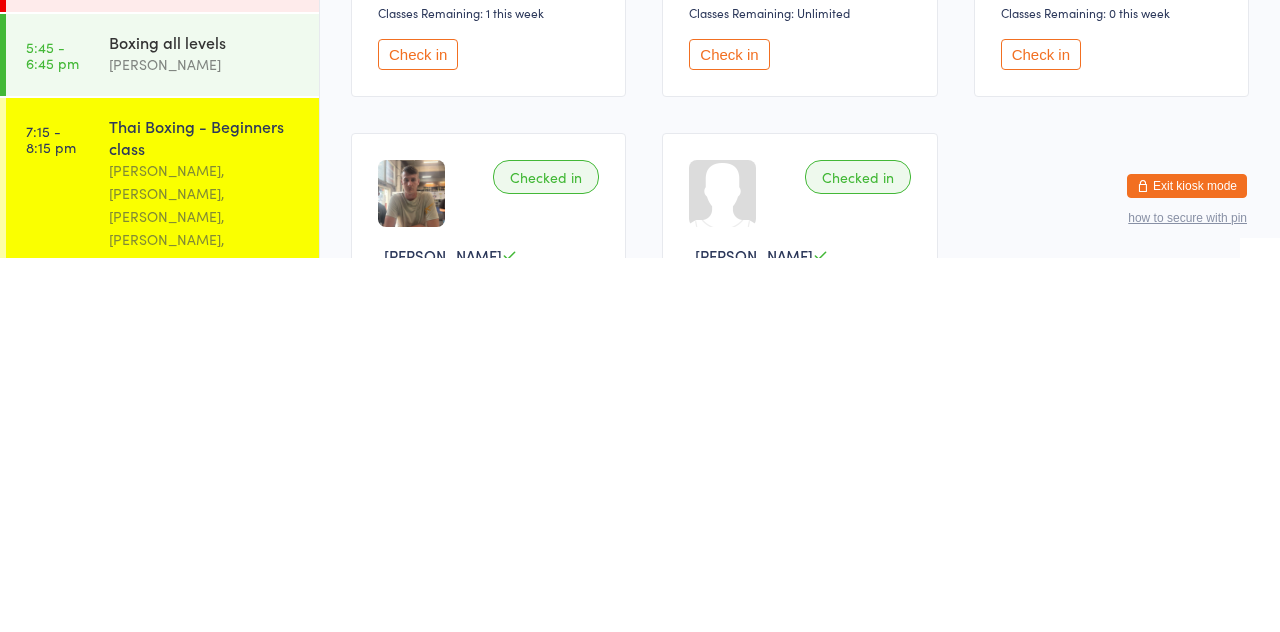 click on "[PERSON_NAME], [PERSON_NAME], [PERSON_NAME], [PERSON_NAME], [PERSON_NAME], and [PERSON_NAME]" at bounding box center (205, 602) 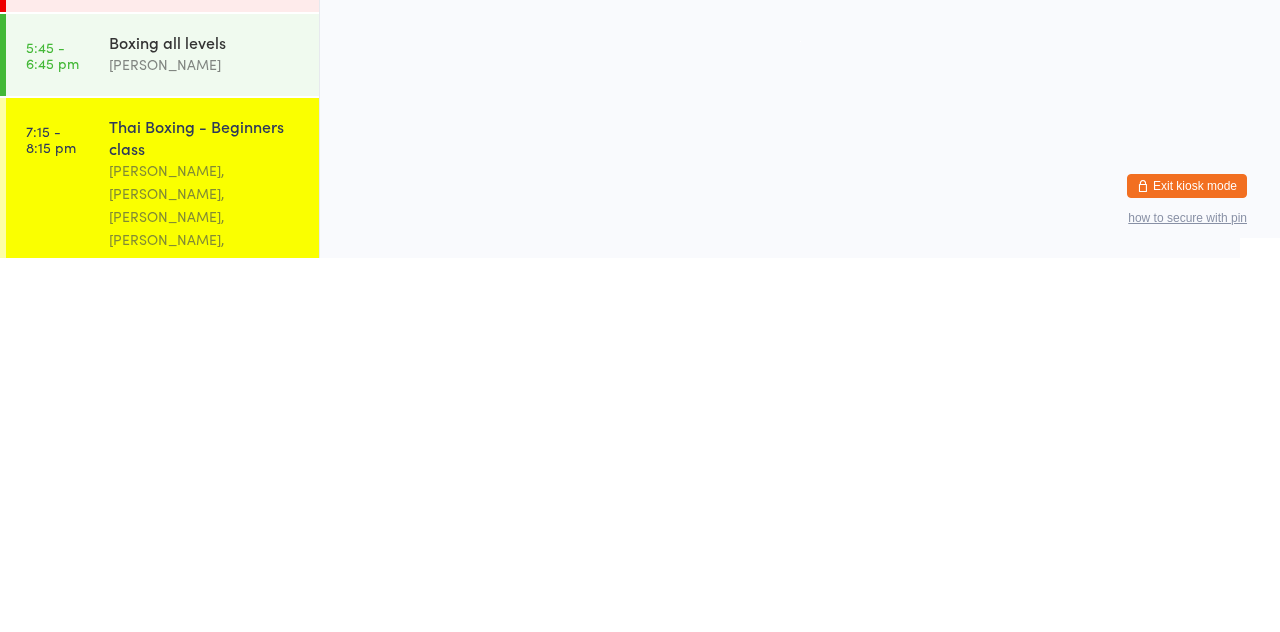 scroll, scrollTop: 0, scrollLeft: 0, axis: both 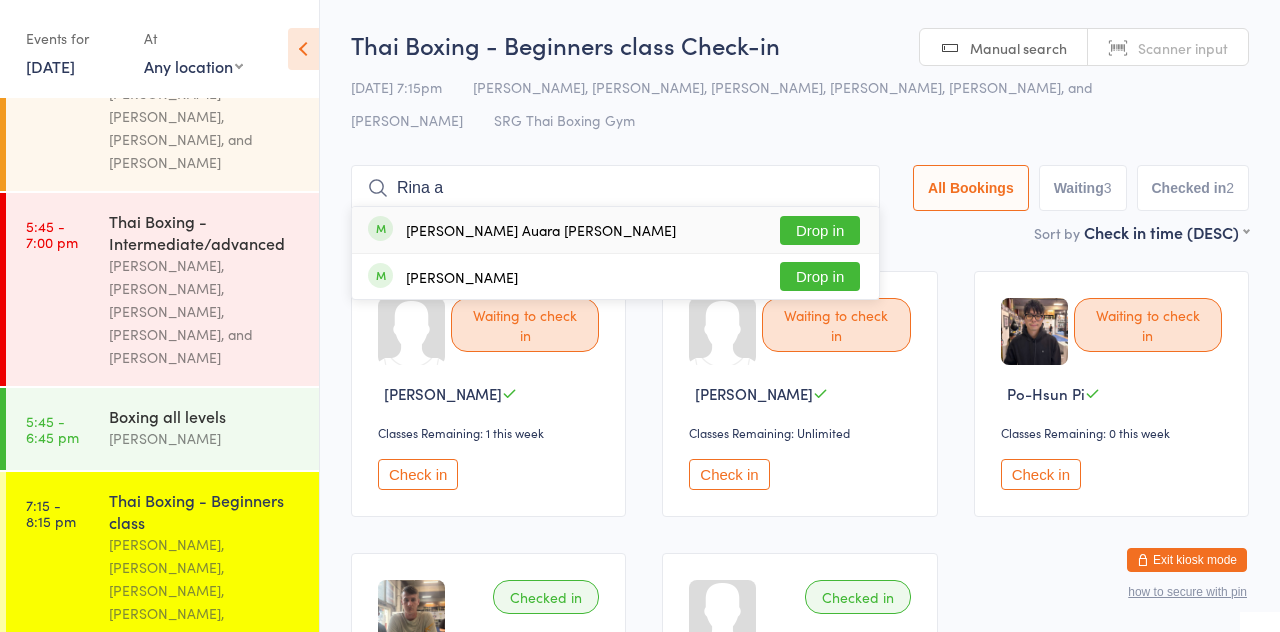 type on "Rina a" 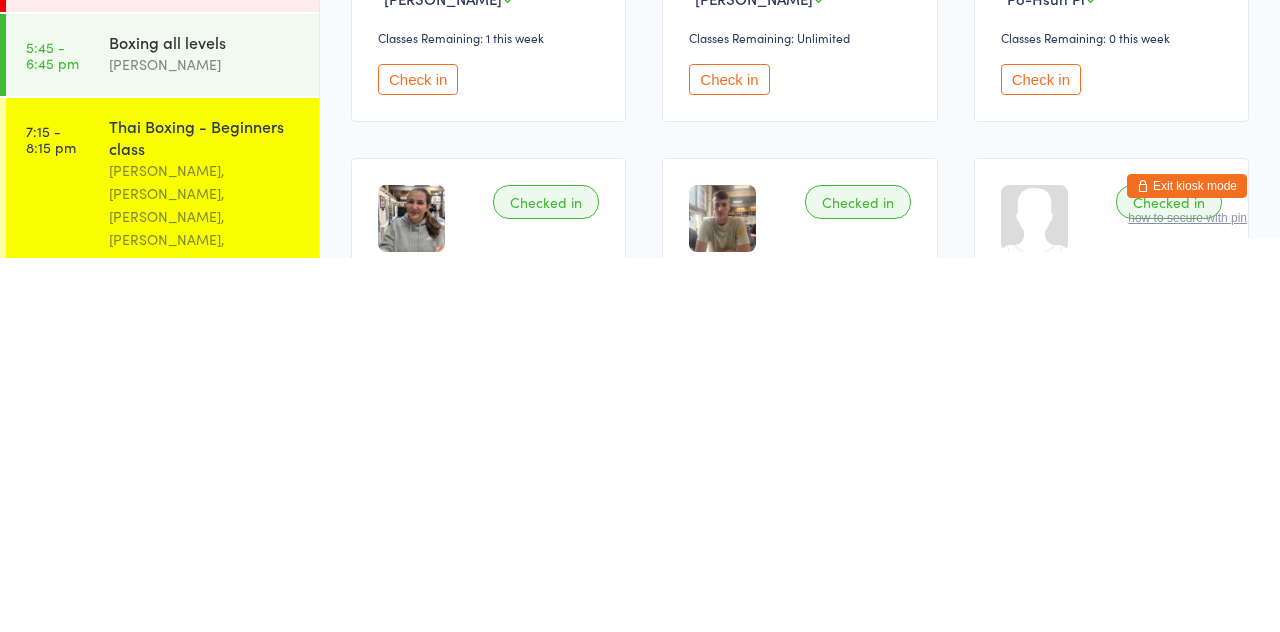 scroll, scrollTop: 47, scrollLeft: 0, axis: vertical 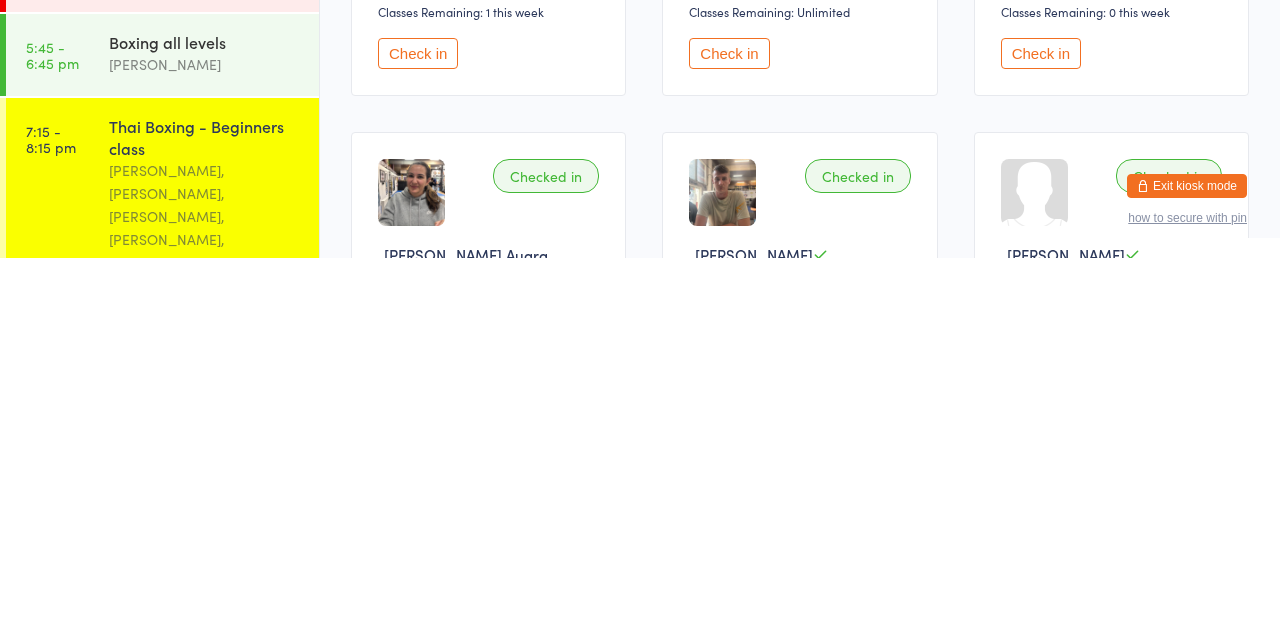 click on "[PERSON_NAME], [PERSON_NAME], [PERSON_NAME], [PERSON_NAME], [PERSON_NAME], and [PERSON_NAME]" at bounding box center (205, 602) 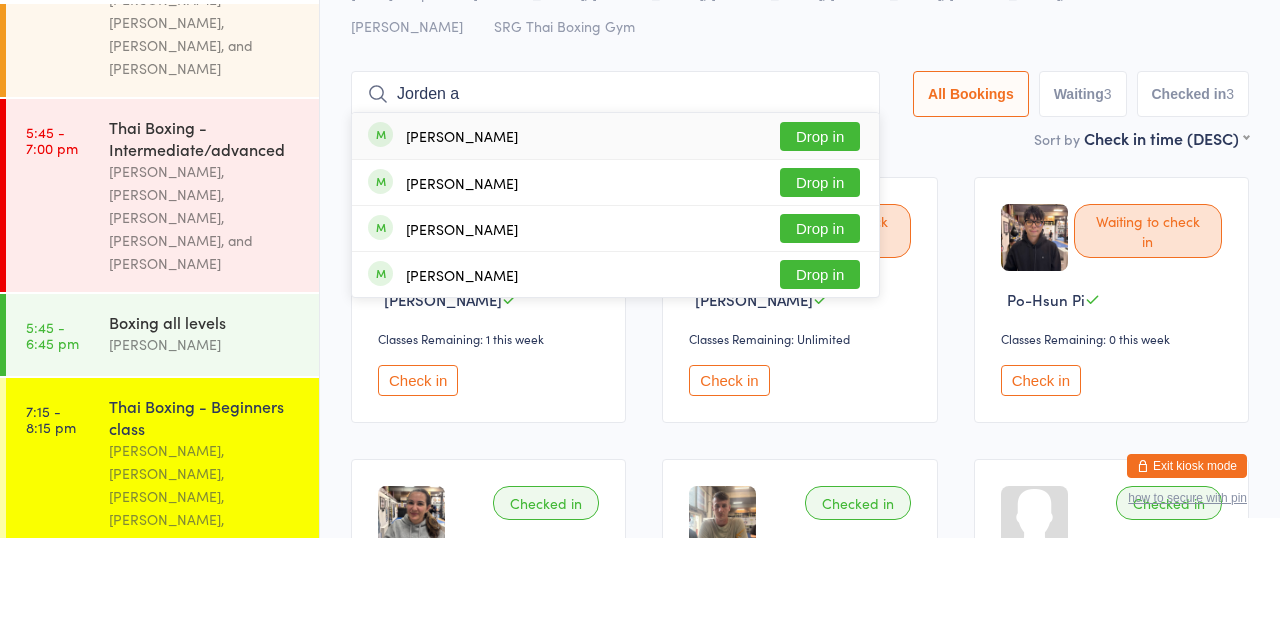 type on "Jorden a" 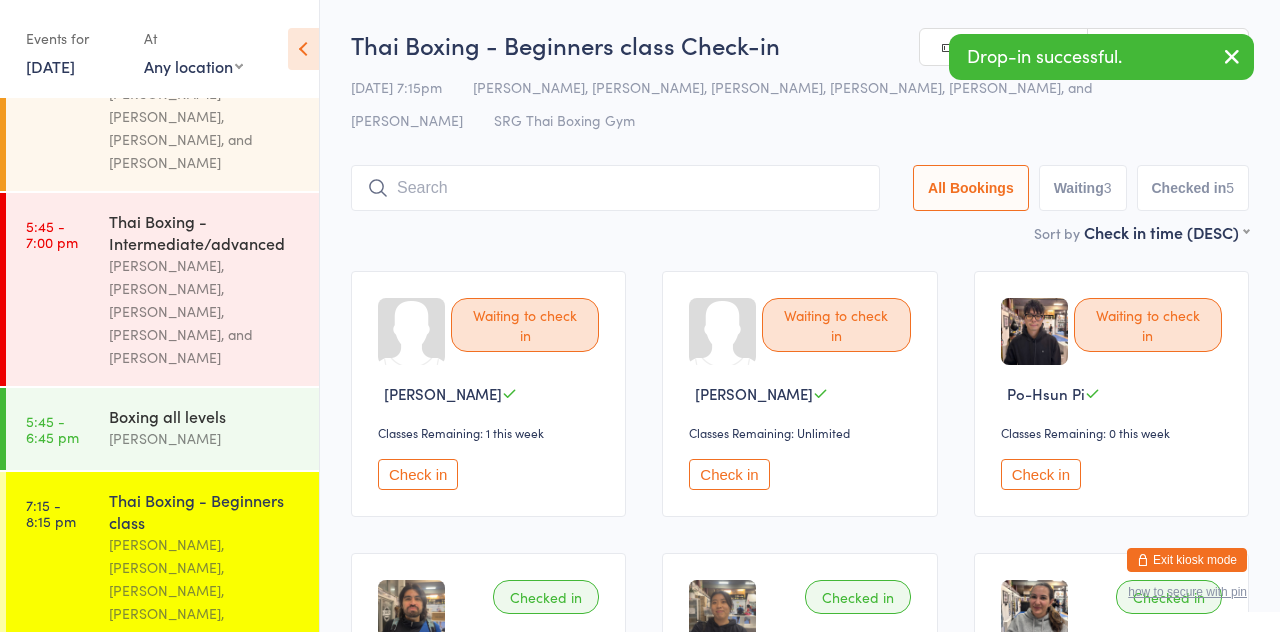 scroll, scrollTop: 586, scrollLeft: 0, axis: vertical 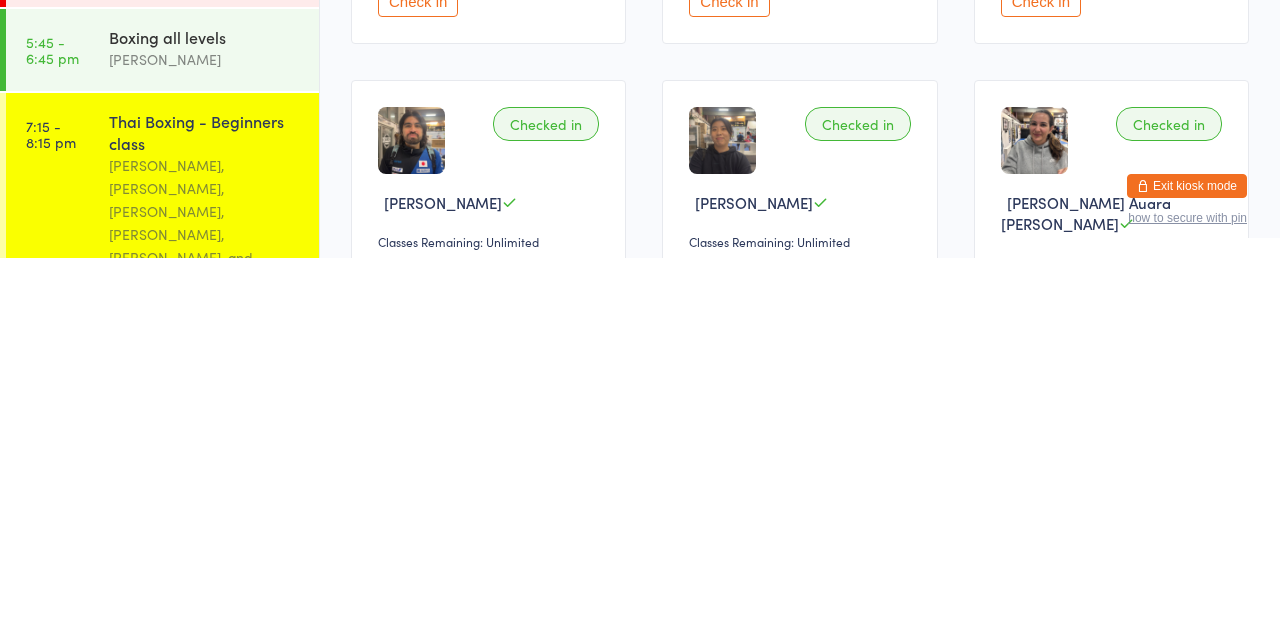 click on "Joh Kittikhun" at bounding box center [205, 735] 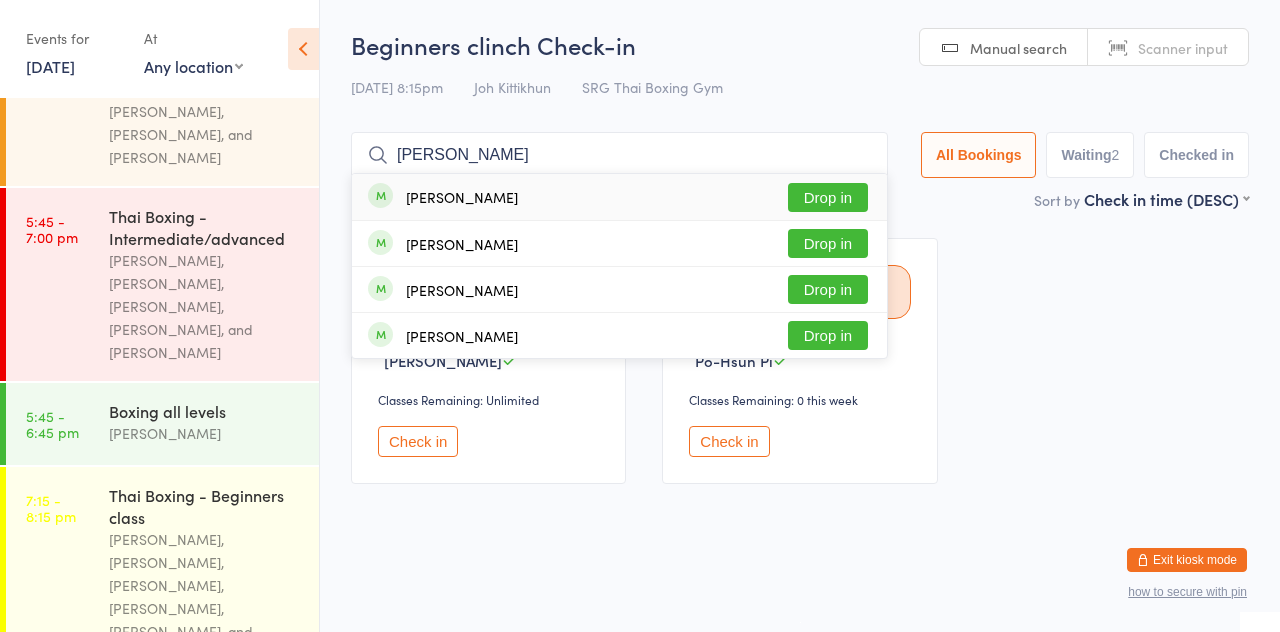 type on "[PERSON_NAME]" 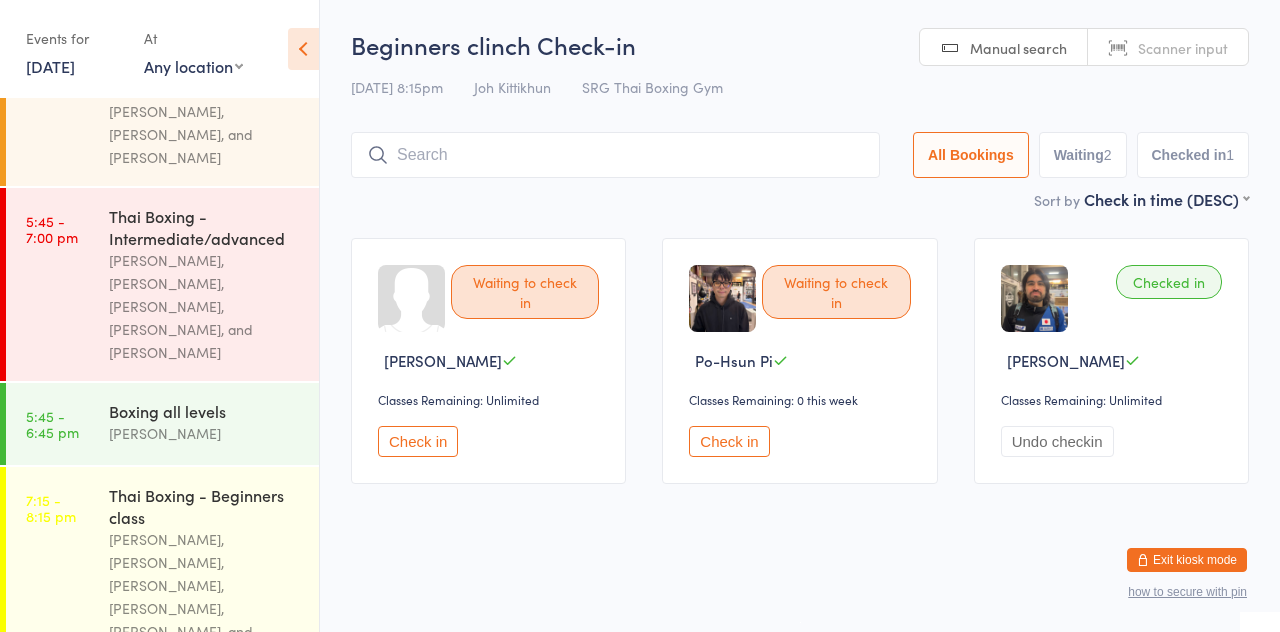 click on "Beginners clinch Check-in [DATE] 8:15pm  Joh Kittikhun  SRG Thai Boxing Gym  Manual search Scanner input All Bookings Waiting  2 Checked in  1 Sort by   Check in time (DESC) First name (ASC) First name (DESC) Last name (ASC) Last name (DESC) Check in time (ASC) Check in time (DESC) Rank (ASC) Rank (DESC) Waiting to check in Tri [PERSON_NAME]  Classes Remaining: Unlimited   Check in Waiting to check in Po-Hsun Pi  Classes Remaining: 0 this week   Check in Checked in [PERSON_NAME]  Classes Remaining: Unlimited   Undo checkin" at bounding box center [800, 265] 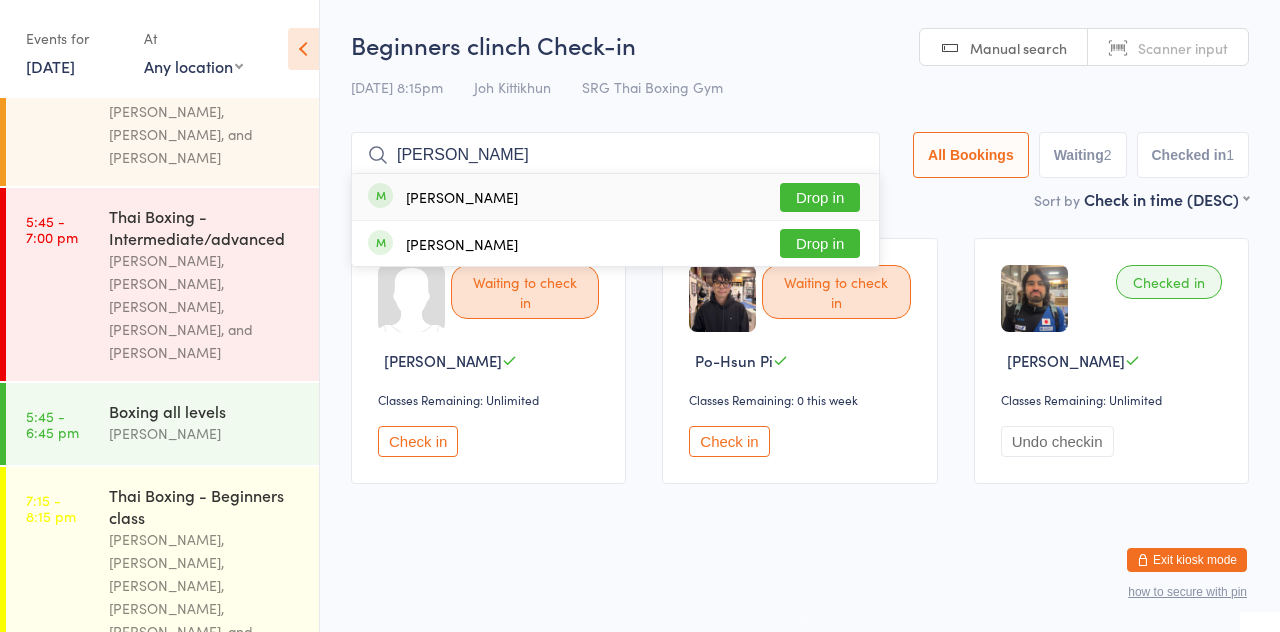 type on "[PERSON_NAME]" 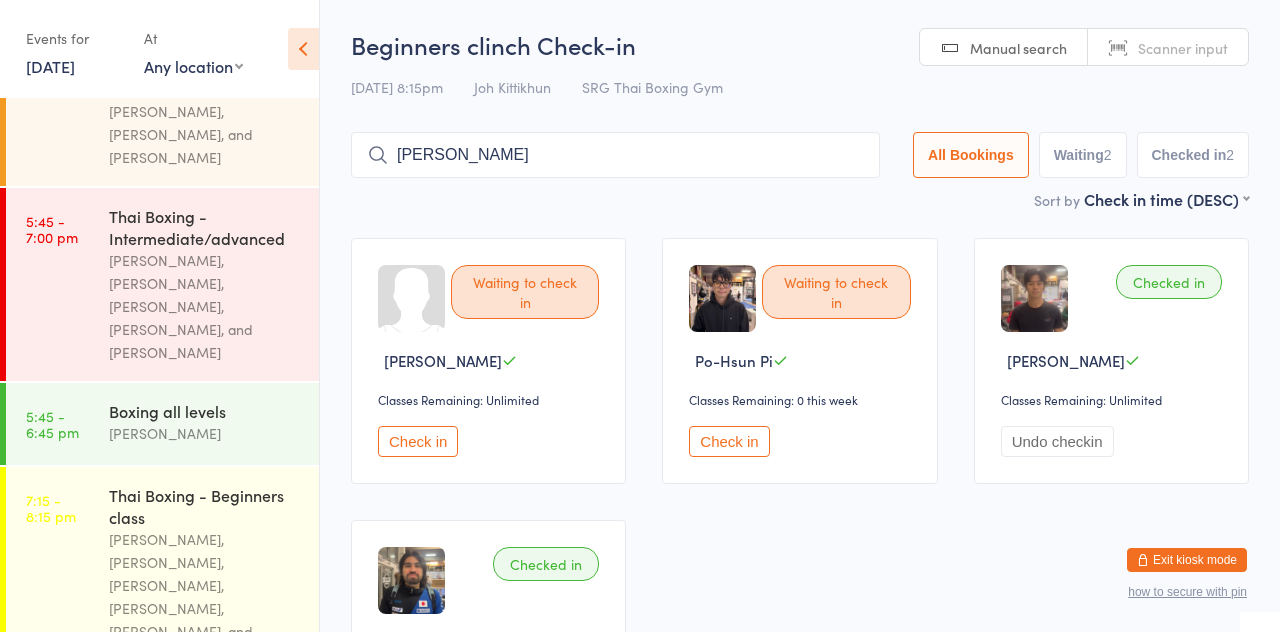 click on "[PERSON_NAME]" at bounding box center (615, 155) 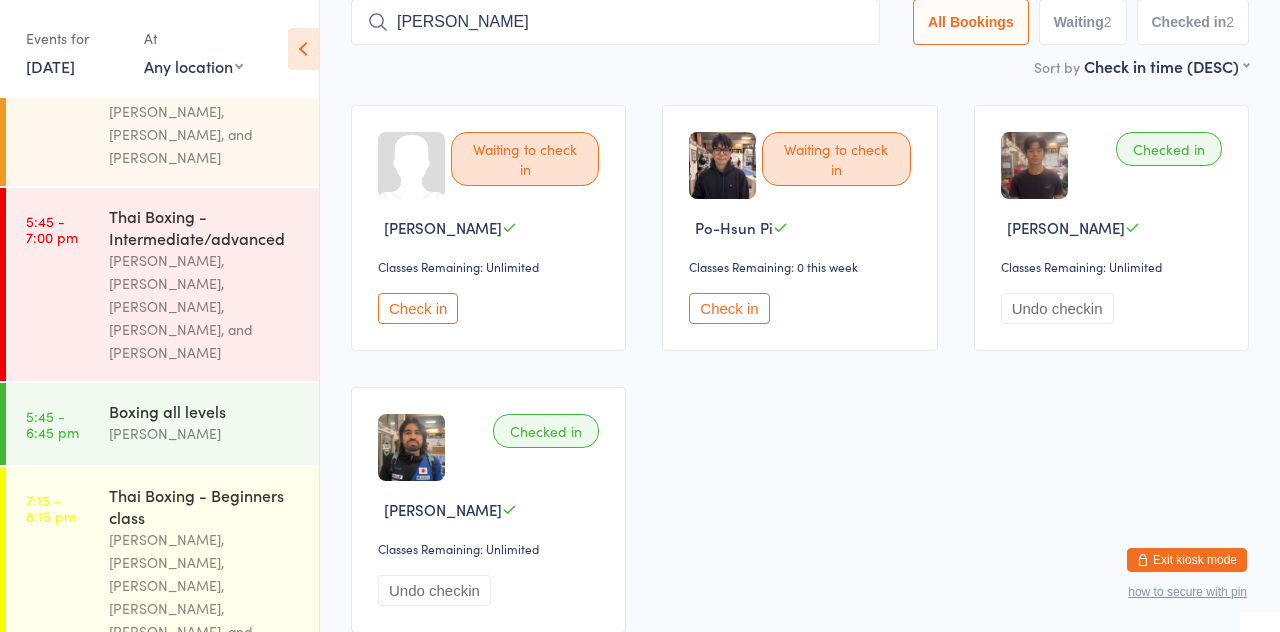 click on "[PERSON_NAME]" at bounding box center (615, 22) 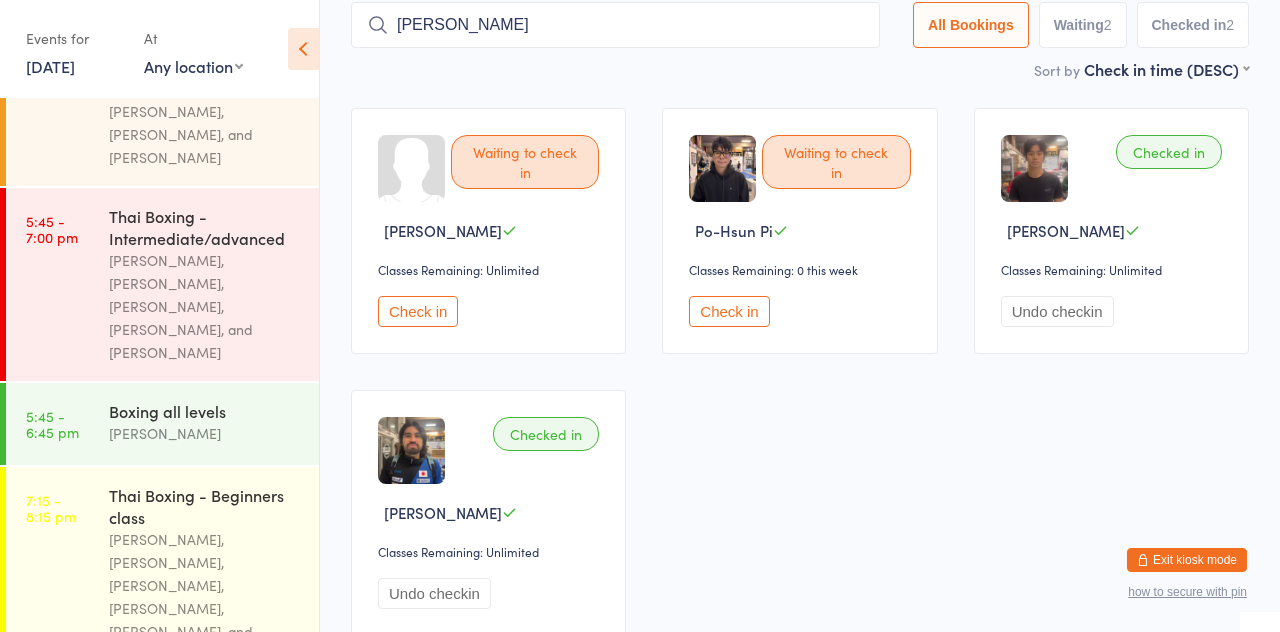 scroll, scrollTop: 132, scrollLeft: 0, axis: vertical 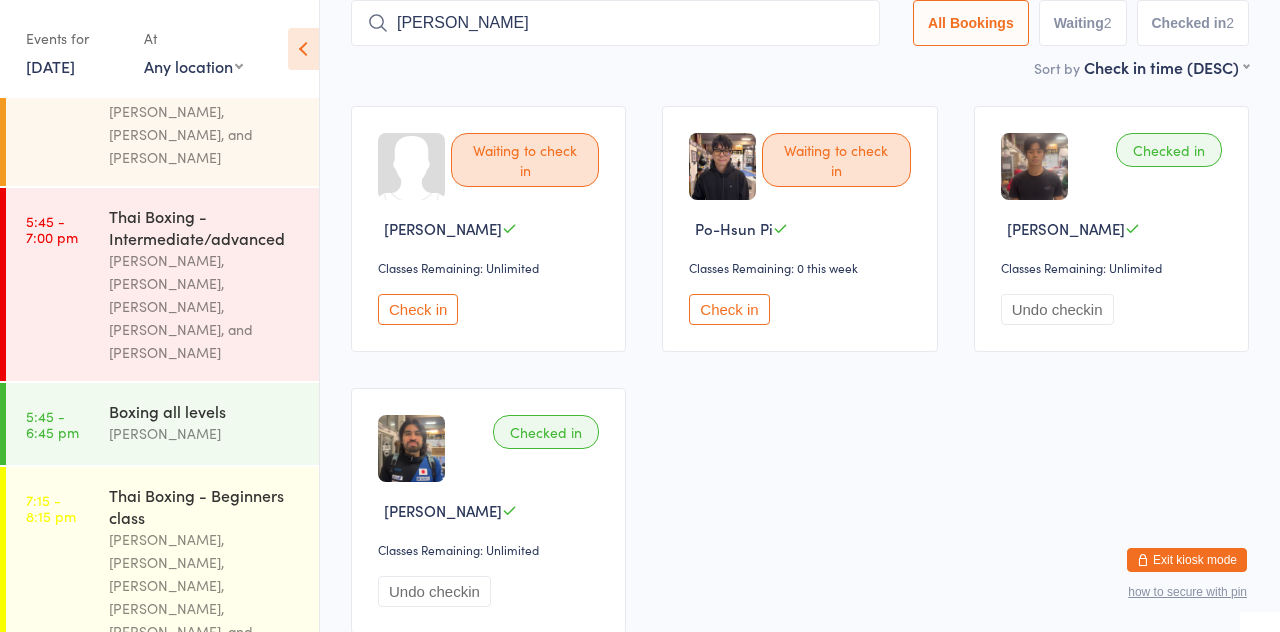 type on "[PERSON_NAME]" 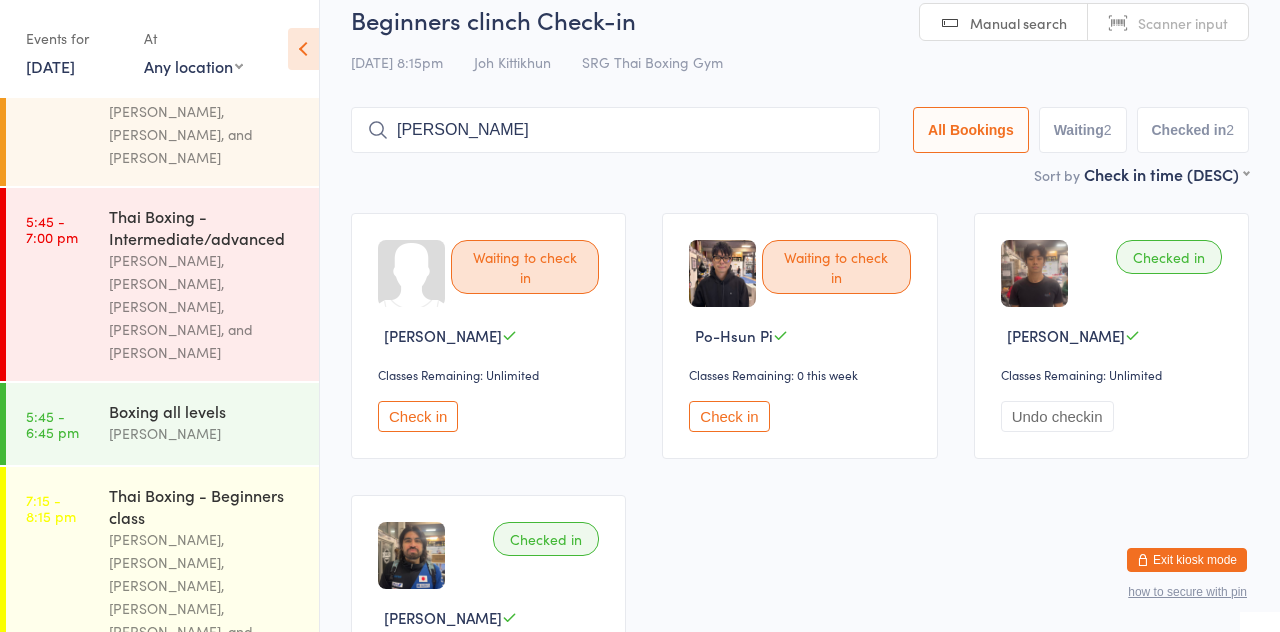 scroll, scrollTop: 1, scrollLeft: 0, axis: vertical 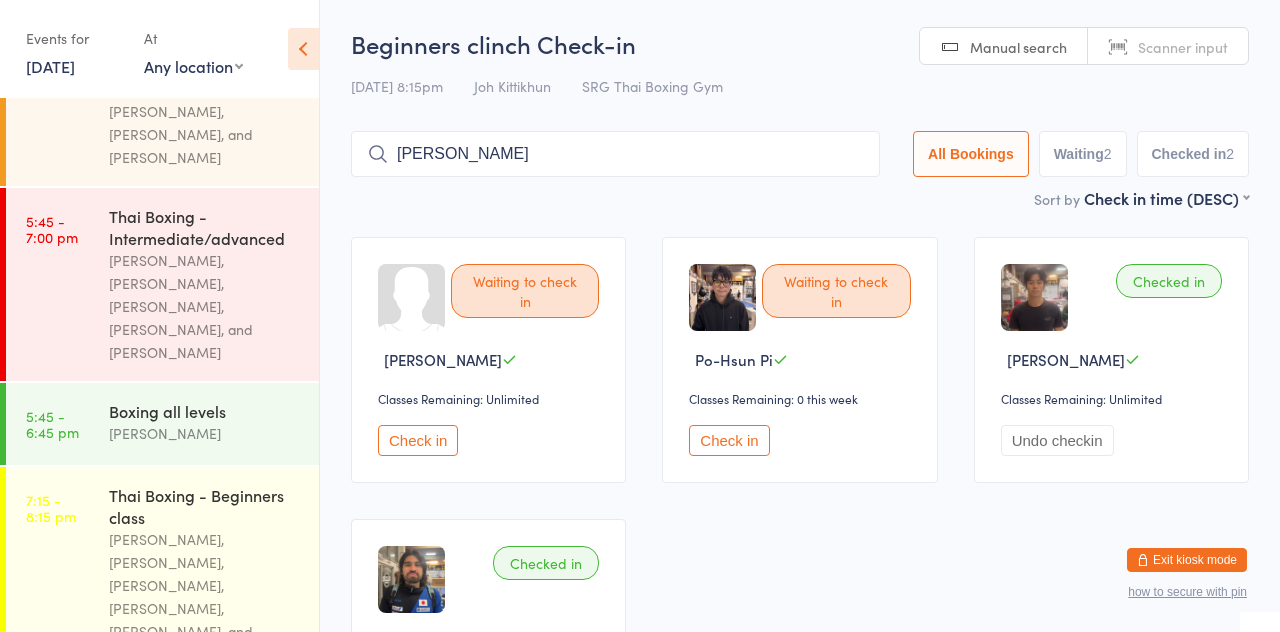 click on "[PERSON_NAME]" at bounding box center (615, 154) 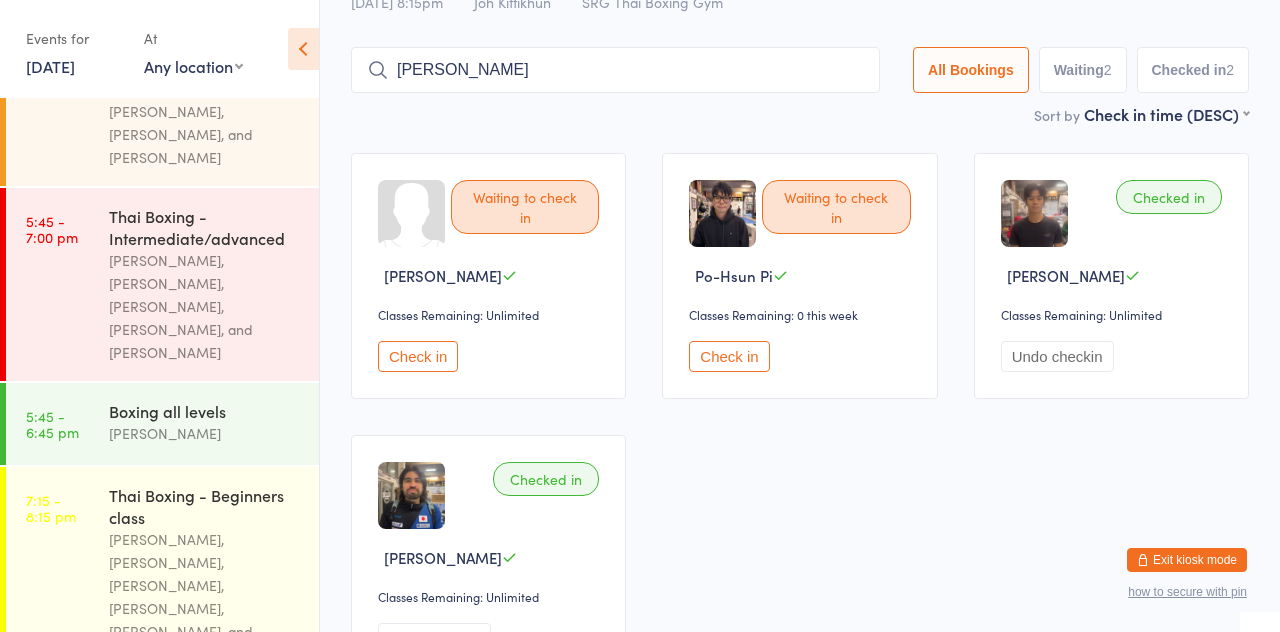 scroll, scrollTop: 133, scrollLeft: 0, axis: vertical 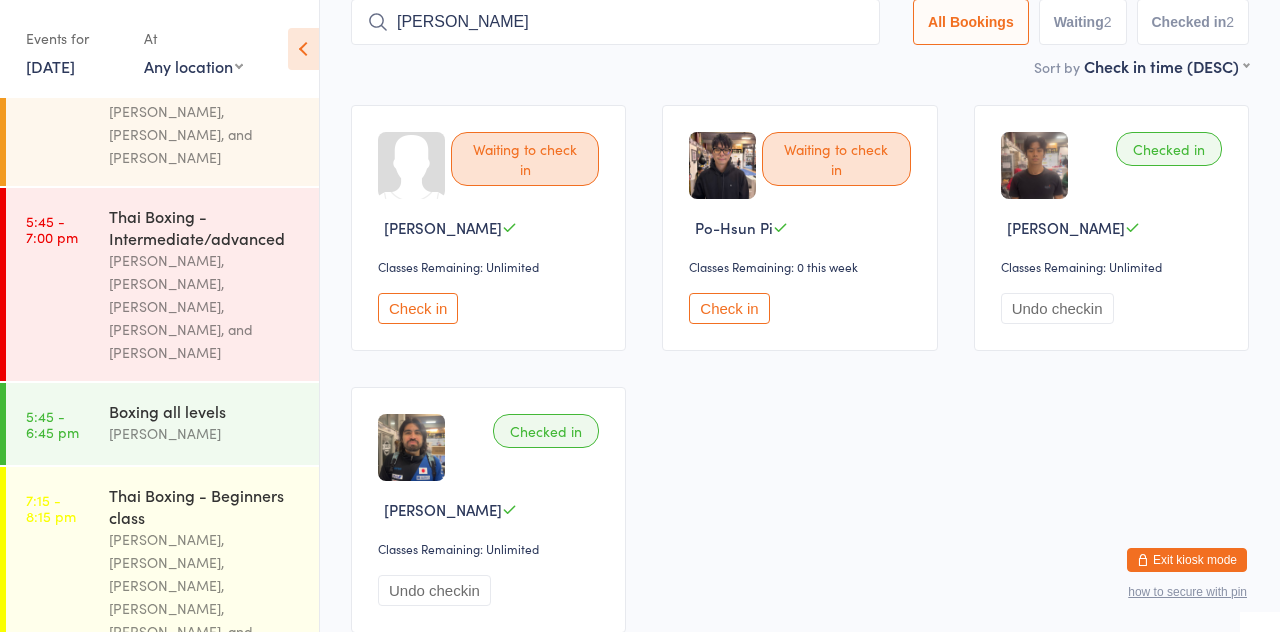 click on "[PERSON_NAME]" at bounding box center (615, 22) 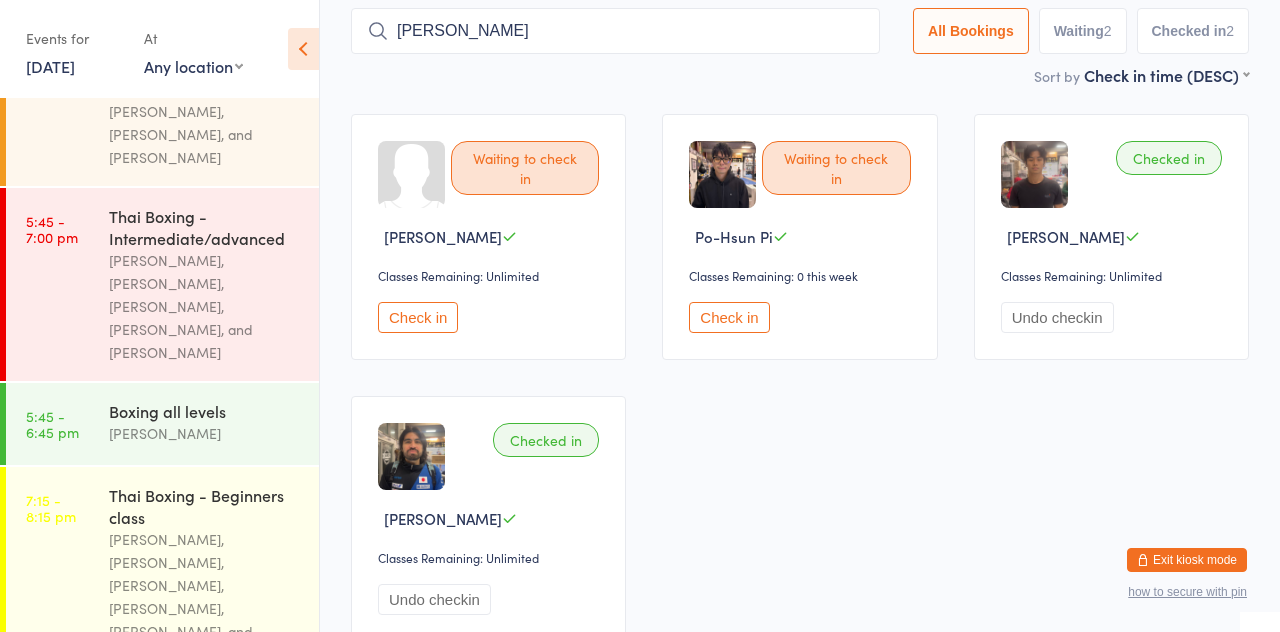 scroll, scrollTop: 132, scrollLeft: 0, axis: vertical 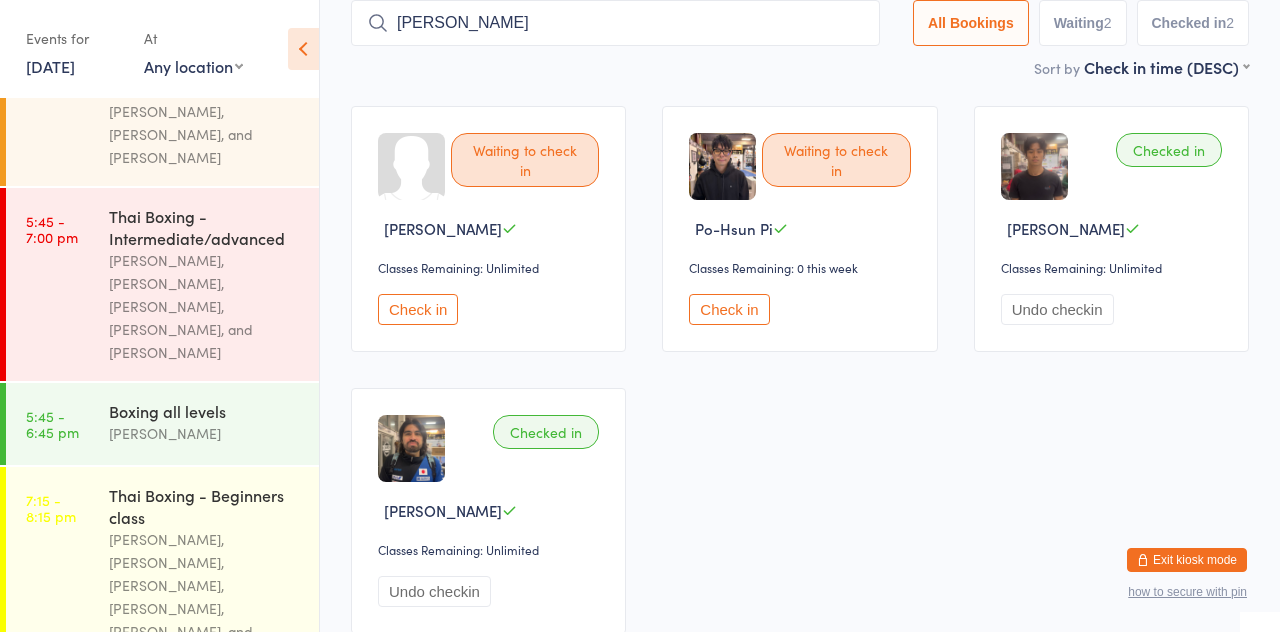 click on "[PERSON_NAME]" at bounding box center [615, 23] 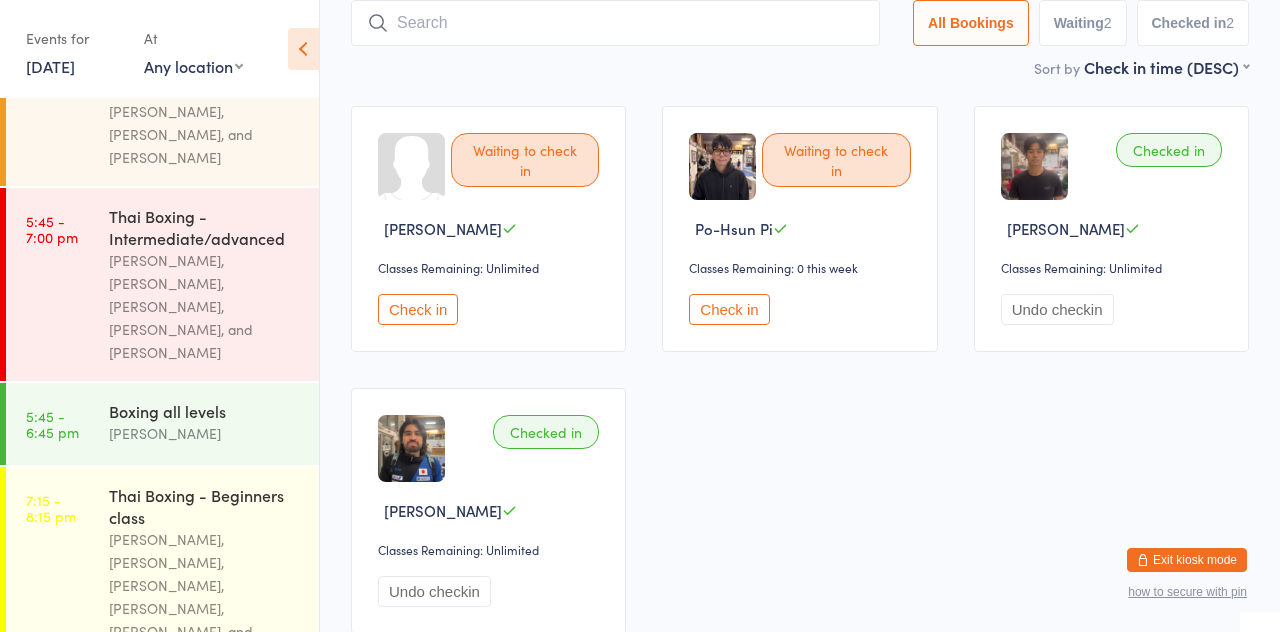 type 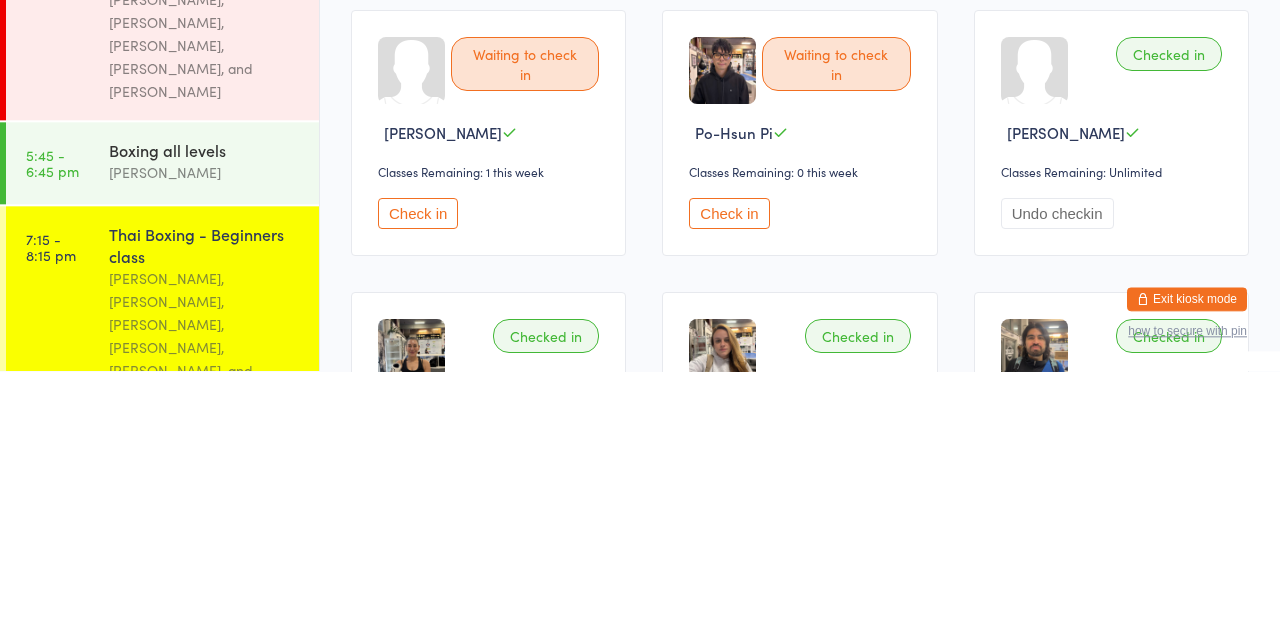 click on "[PERSON_NAME], [PERSON_NAME], [PERSON_NAME], [PERSON_NAME], [PERSON_NAME], and [PERSON_NAME]" at bounding box center [205, 597] 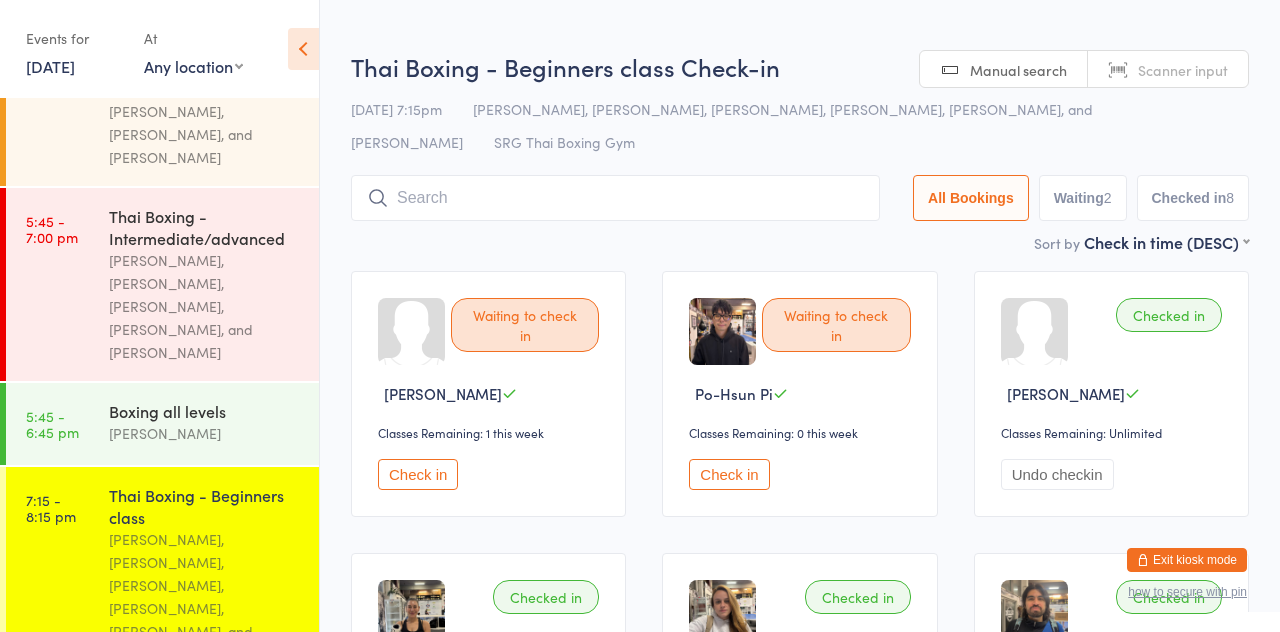 click at bounding box center (615, 198) 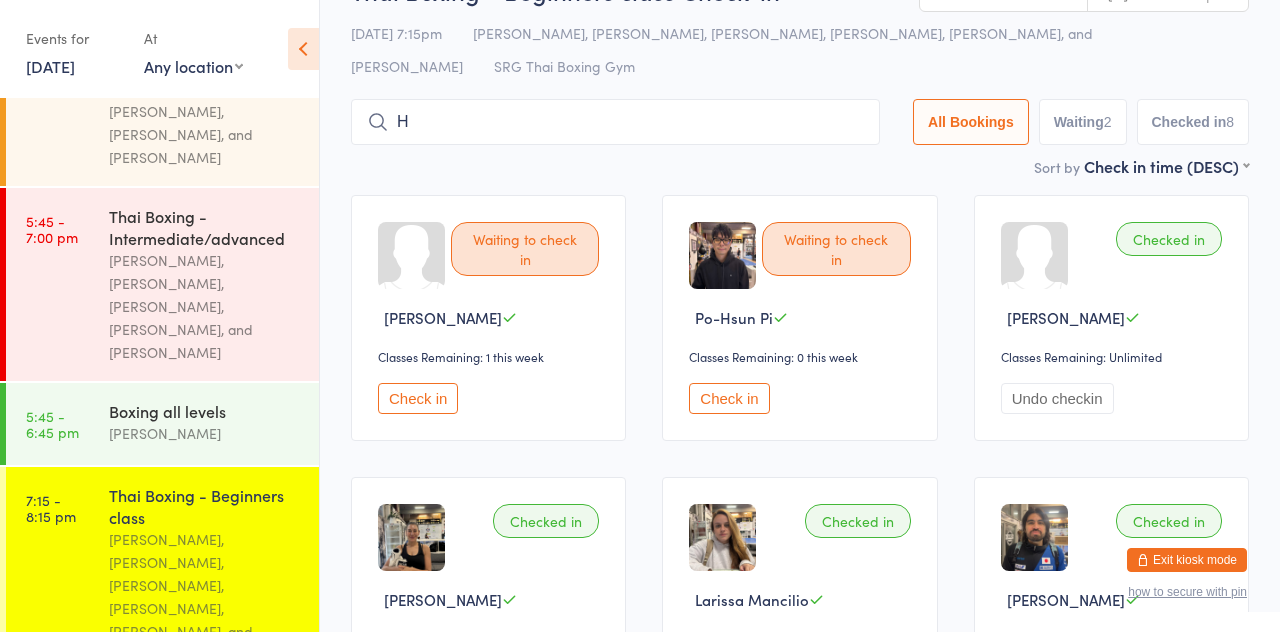 scroll, scrollTop: 134, scrollLeft: 0, axis: vertical 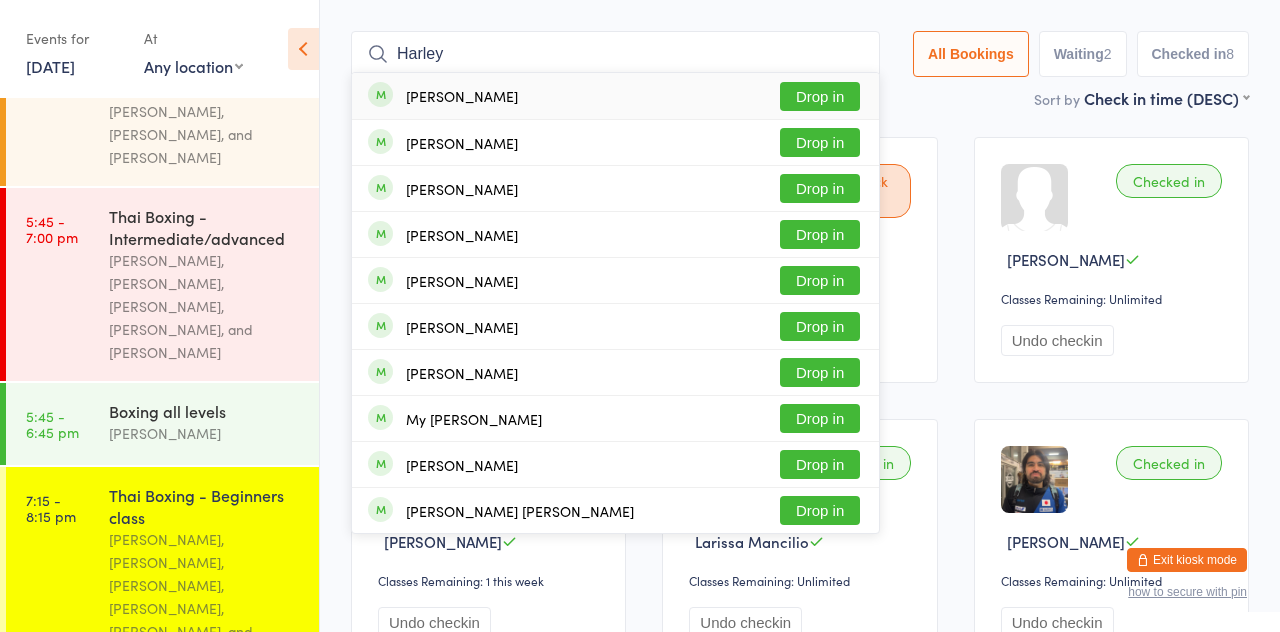 type on "Harley" 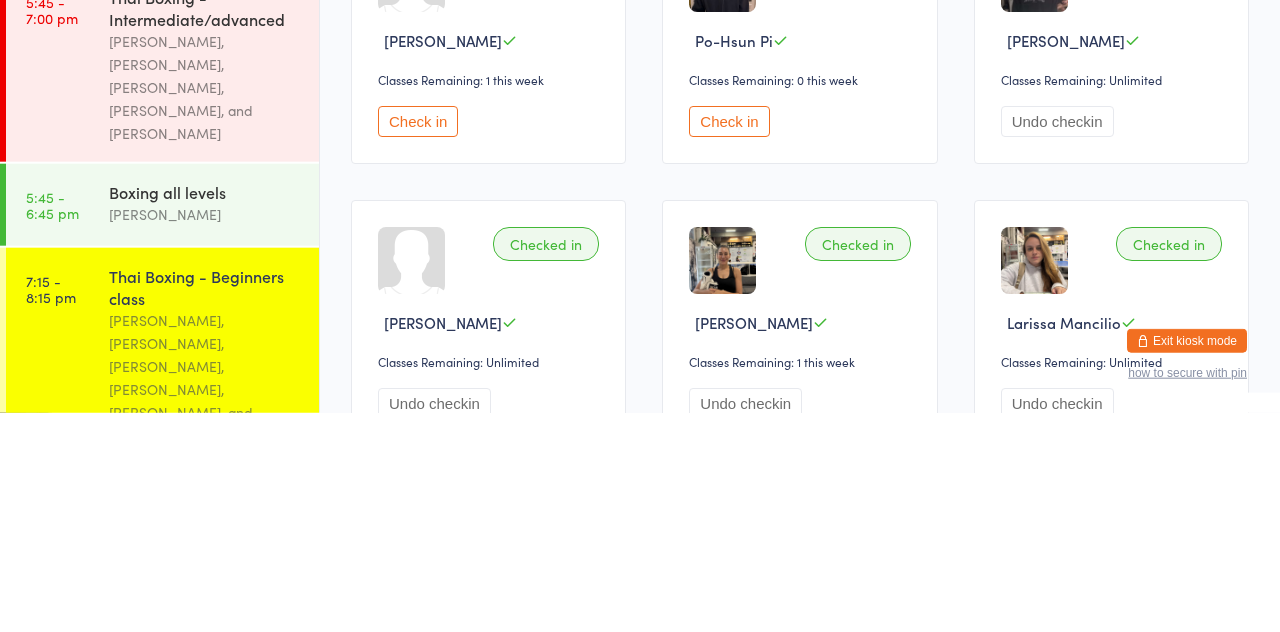 scroll, scrollTop: 134, scrollLeft: 0, axis: vertical 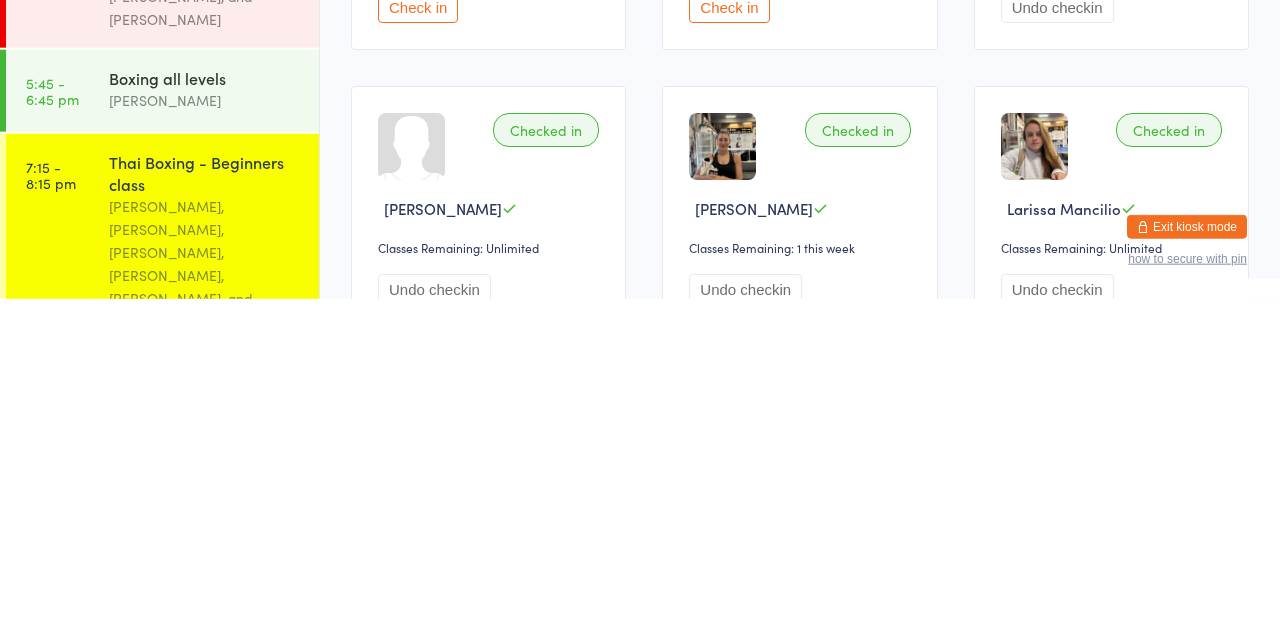 click on "[PERSON_NAME], [PERSON_NAME], [PERSON_NAME], [PERSON_NAME], [PERSON_NAME], and [PERSON_NAME]" at bounding box center (205, 597) 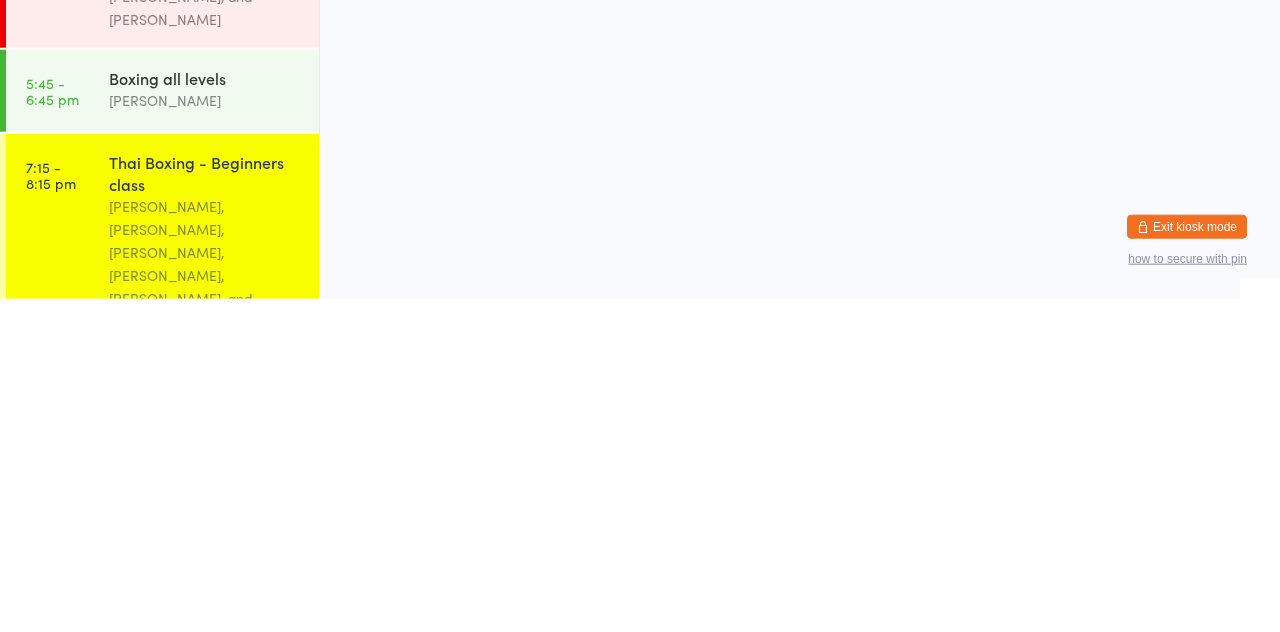 scroll, scrollTop: 0, scrollLeft: 0, axis: both 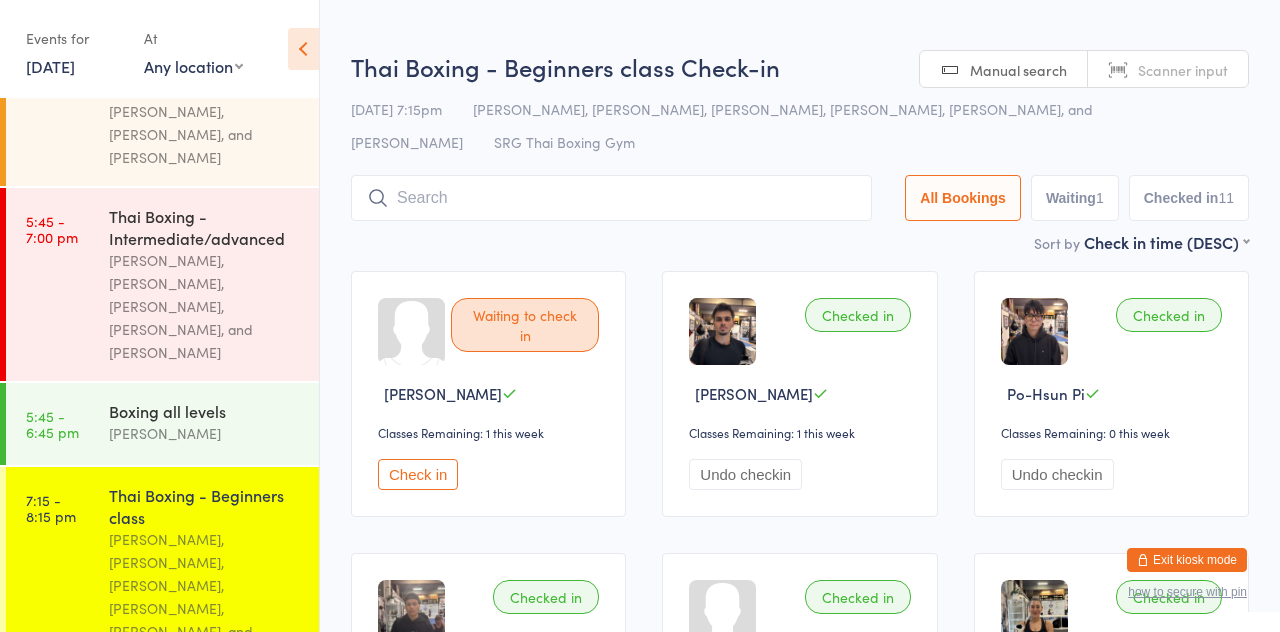 type on "D" 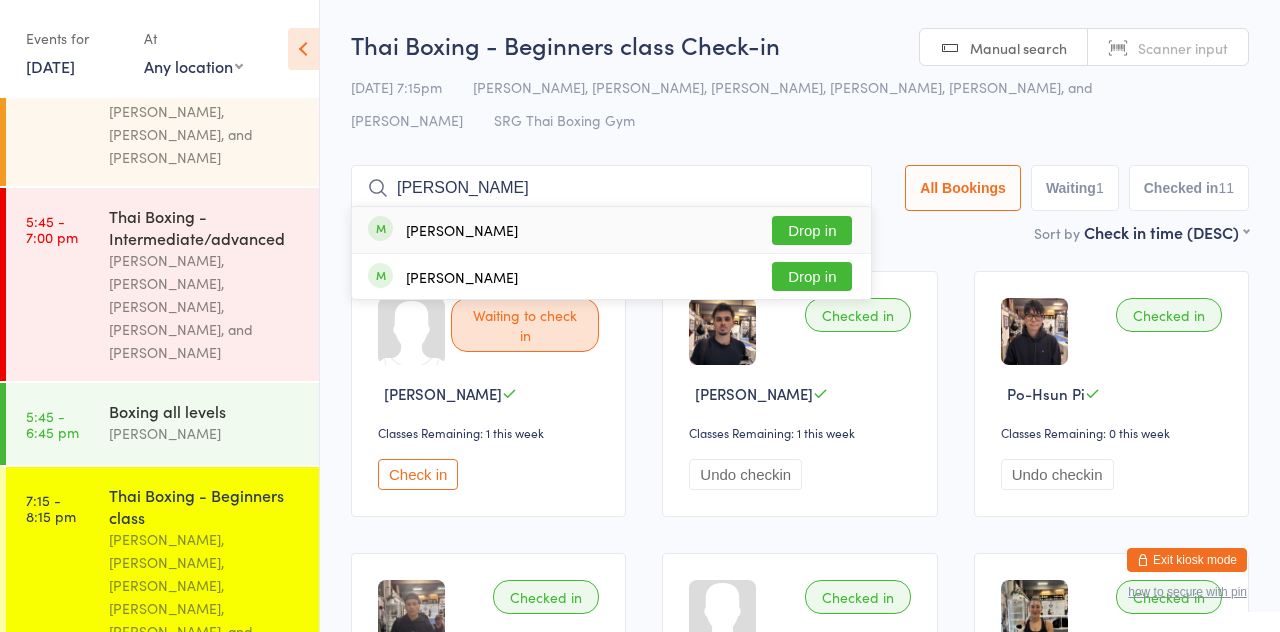 type on "[PERSON_NAME]" 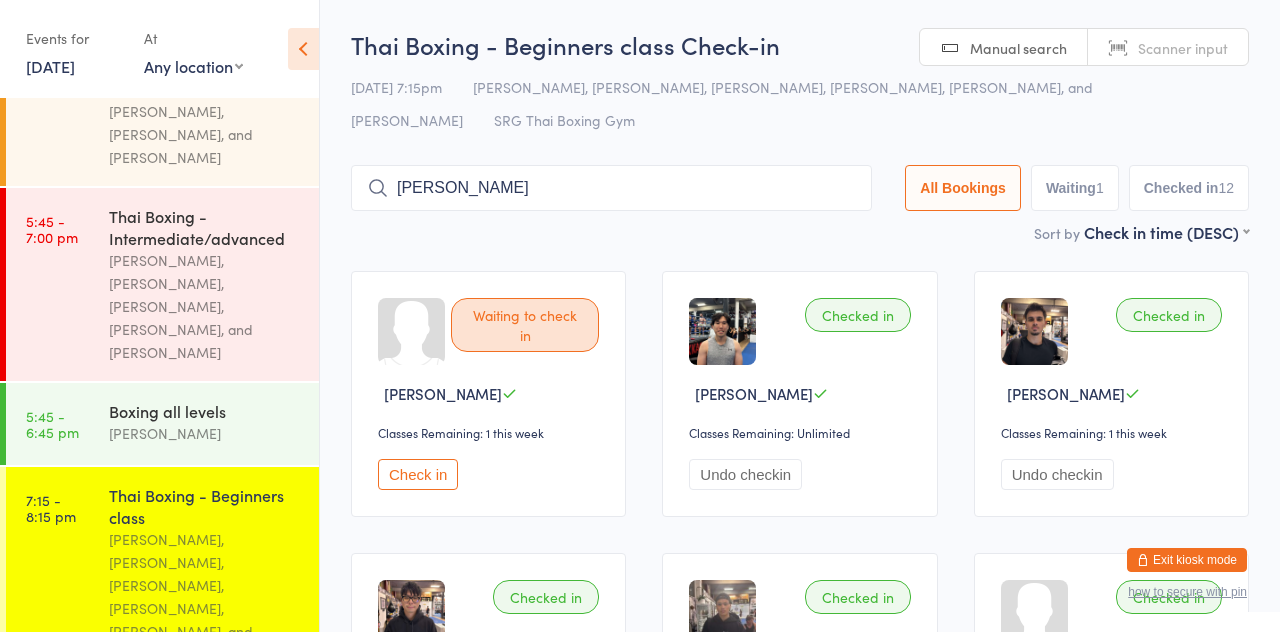 type on "[PERSON_NAME]" 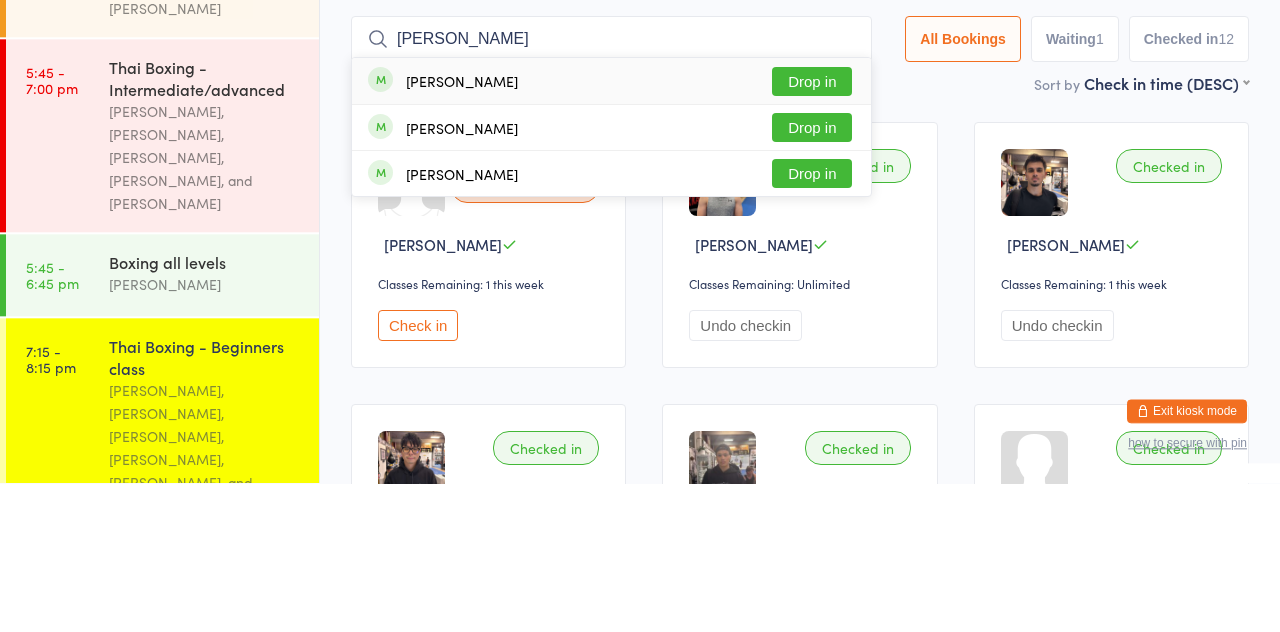 click on "Drop in" at bounding box center (812, 322) 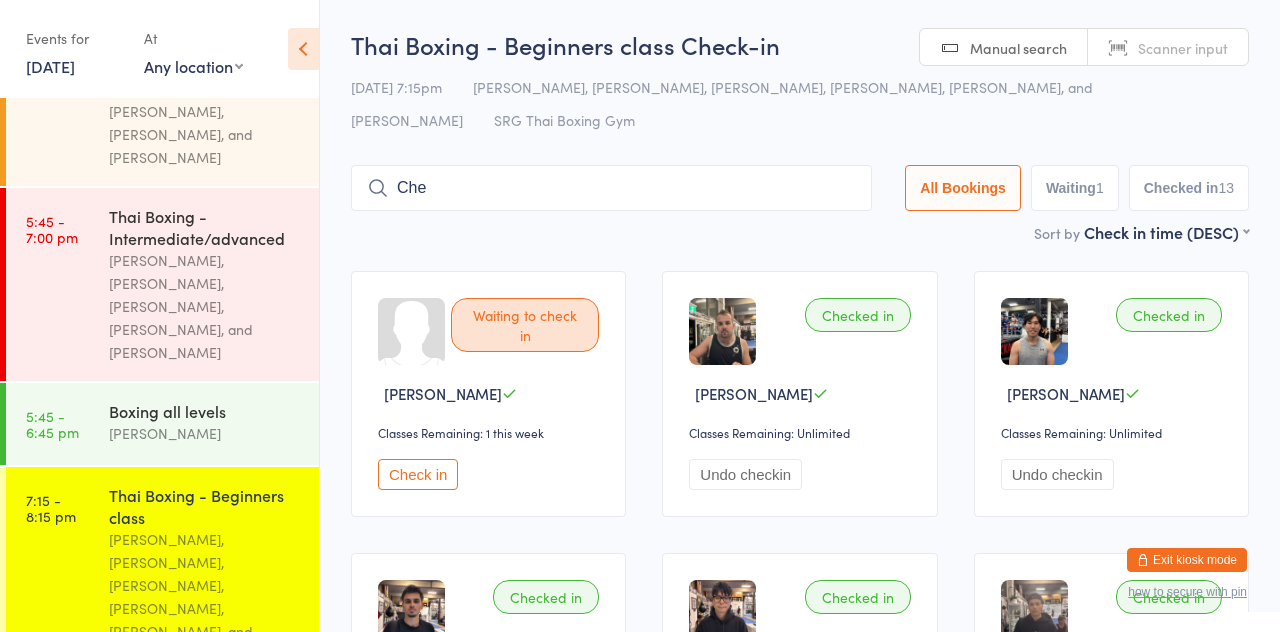 type on "Che" 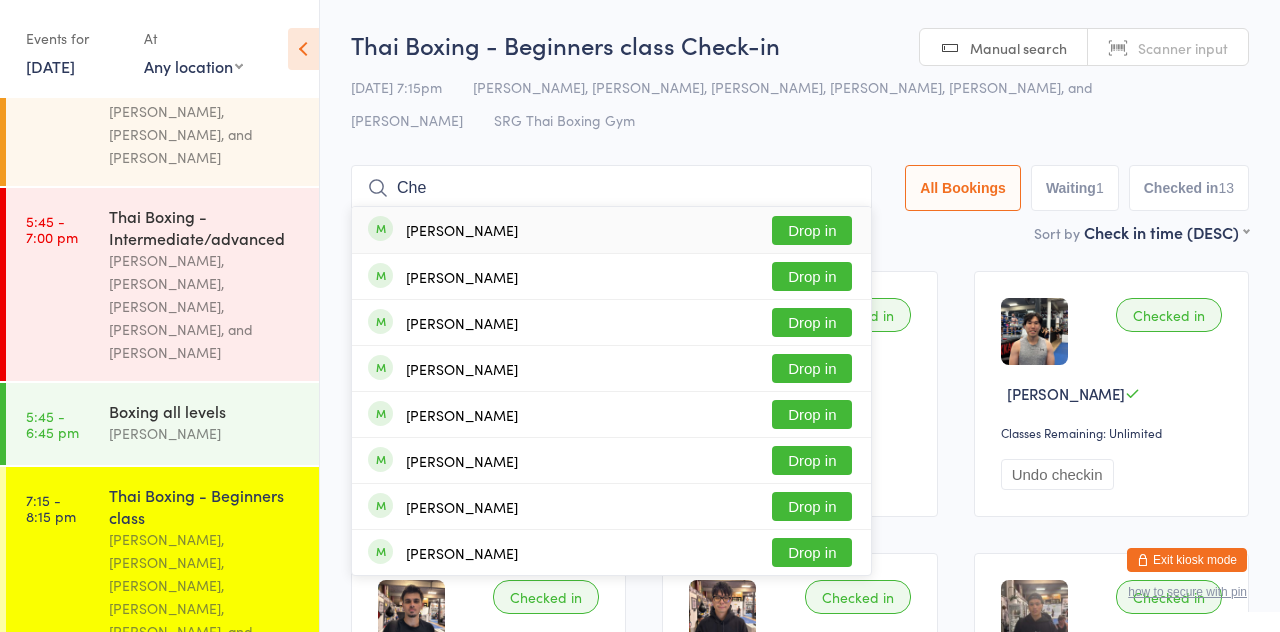 click on "Drop in" at bounding box center [812, 230] 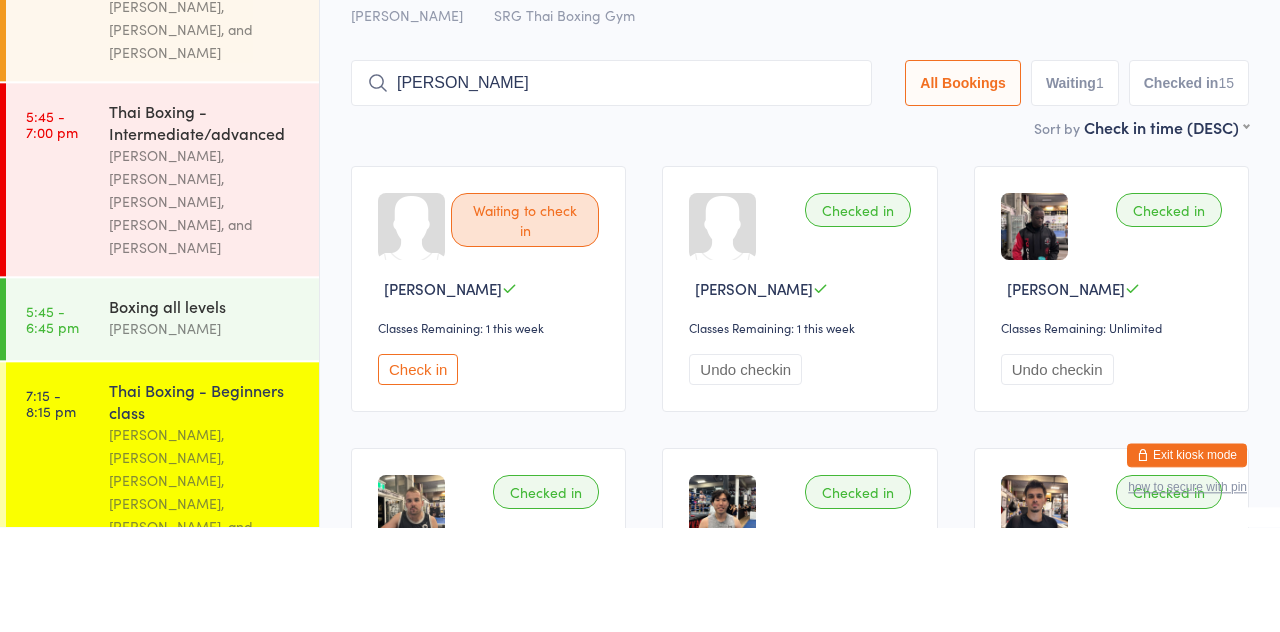 type on "[PERSON_NAME]" 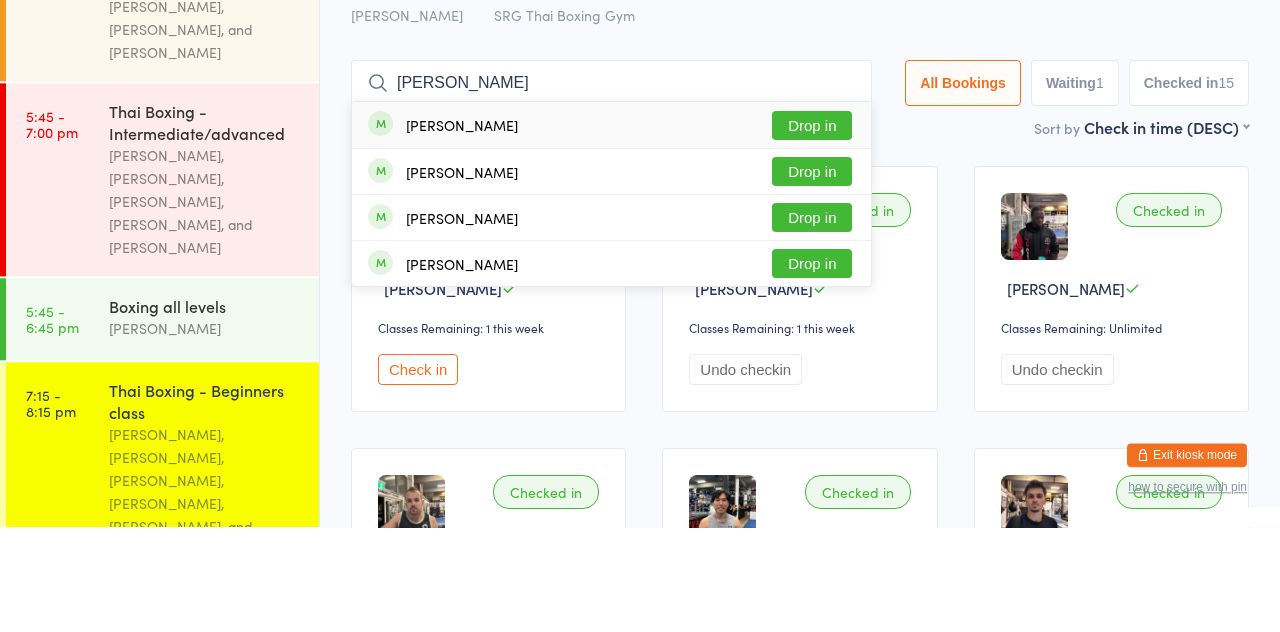 click on "[PERSON_NAME] Drop in" at bounding box center (611, 230) 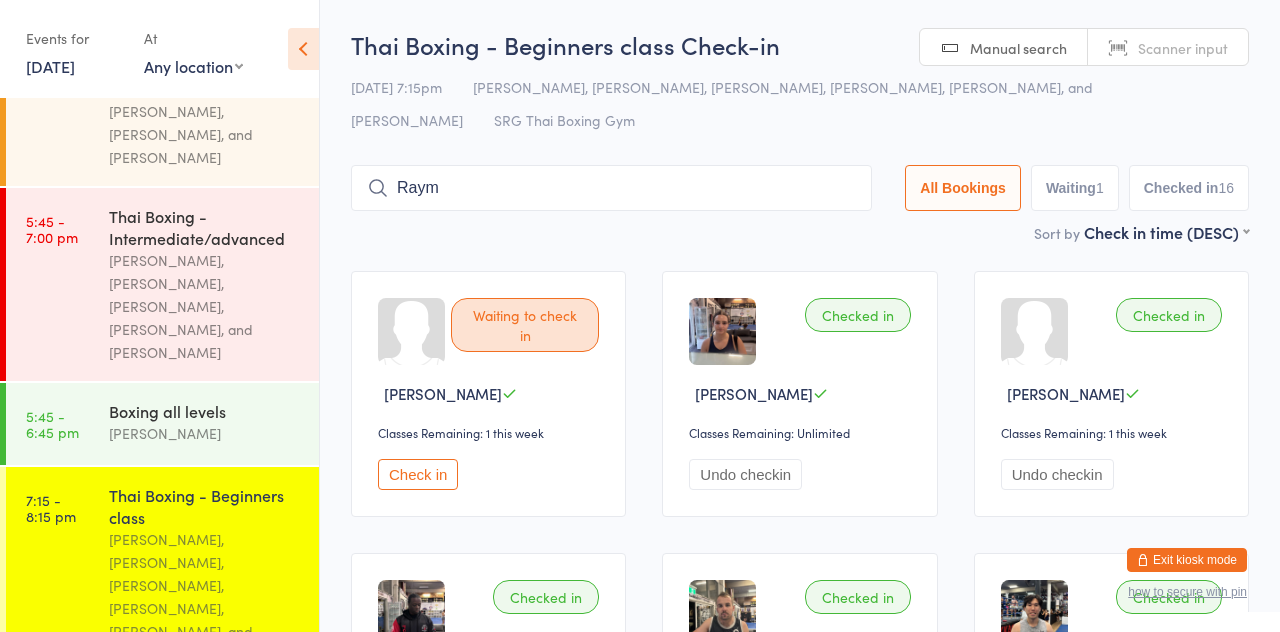 type on "Raym" 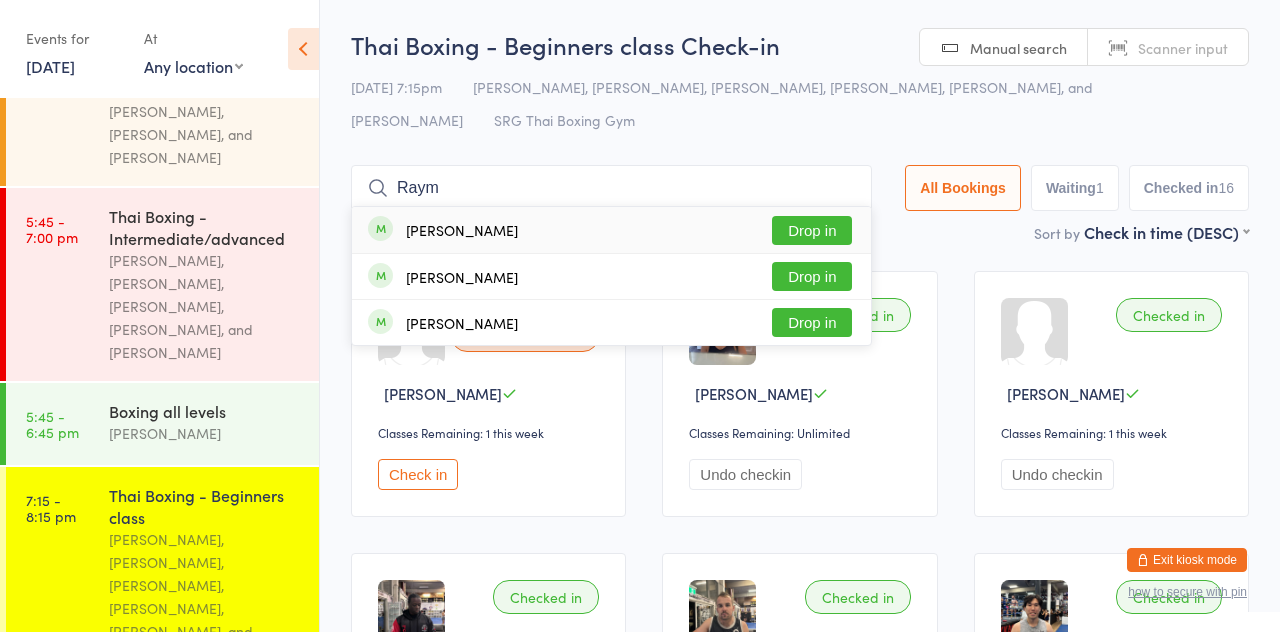 click on "Drop in" at bounding box center (812, 230) 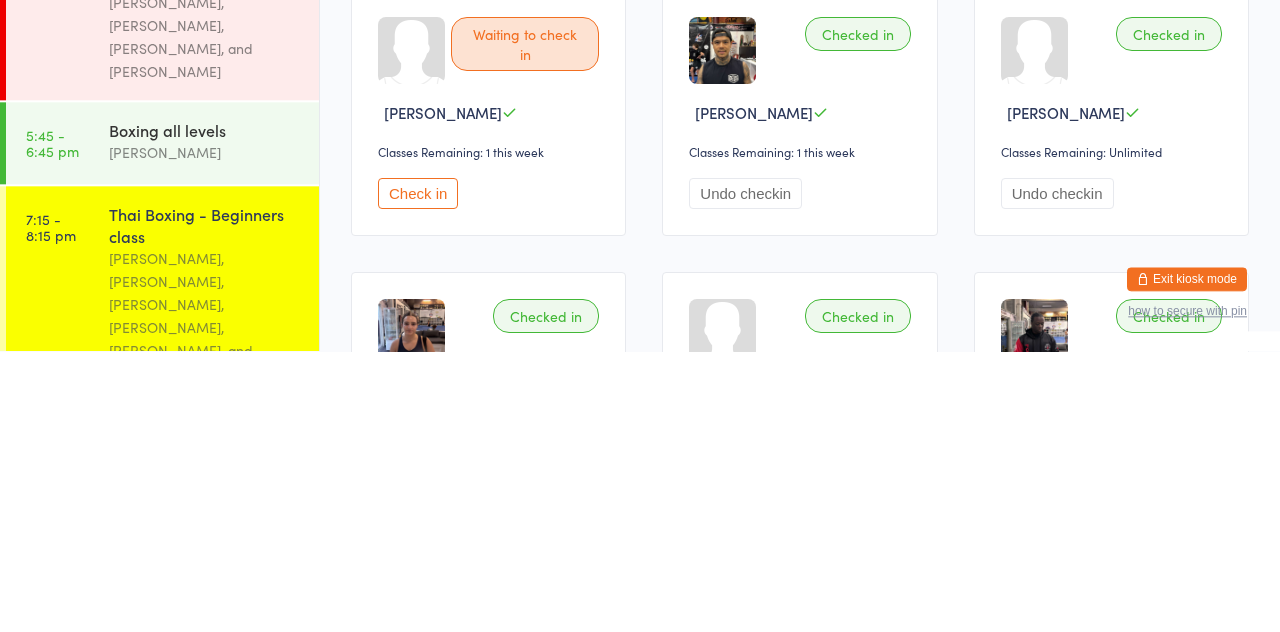 click on "[PERSON_NAME], [PERSON_NAME], [PERSON_NAME], [PERSON_NAME], [PERSON_NAME], and [PERSON_NAME]" at bounding box center [205, 597] 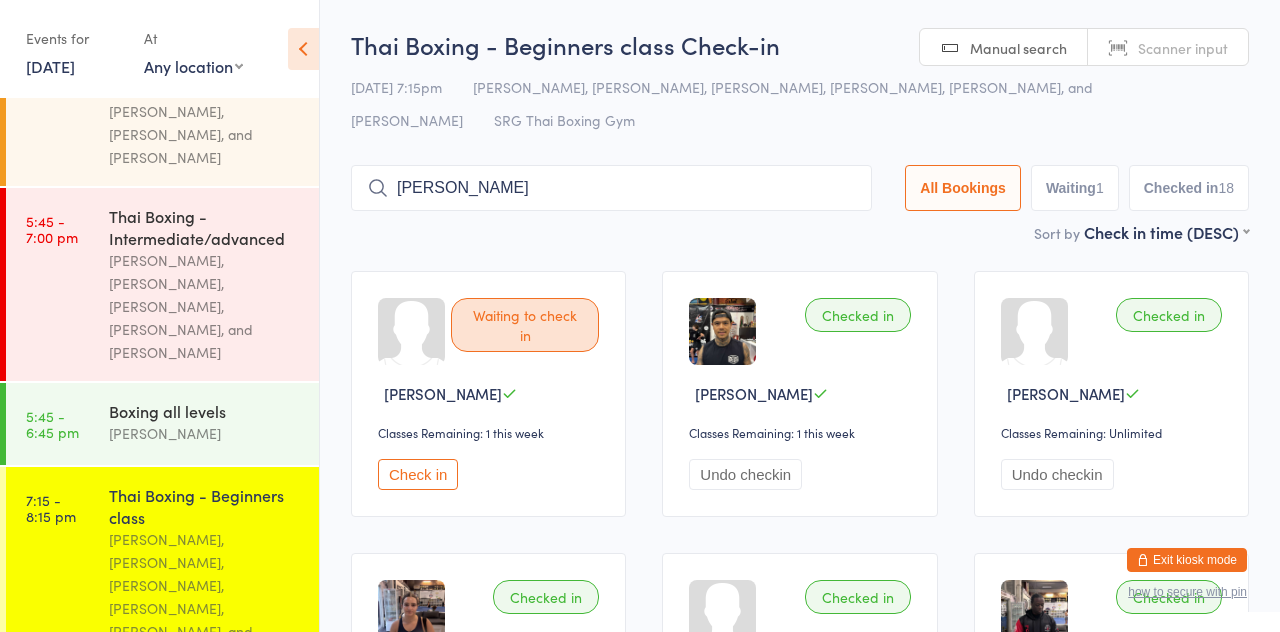 type on "[PERSON_NAME]" 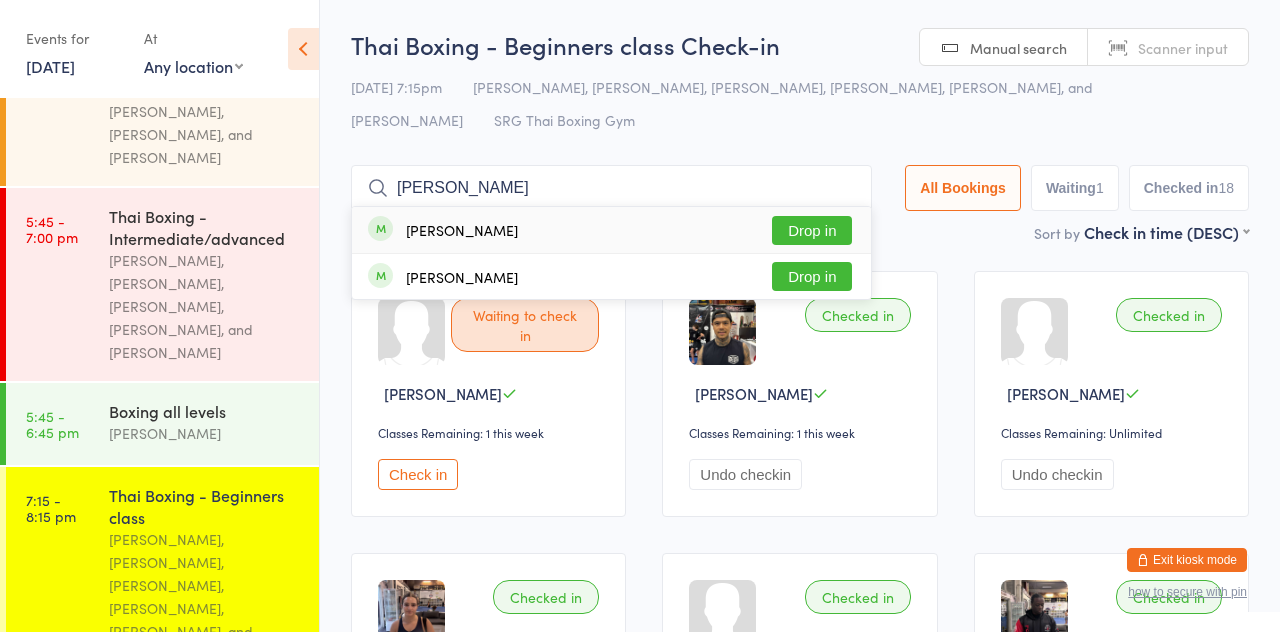 click on "Drop in" at bounding box center [812, 230] 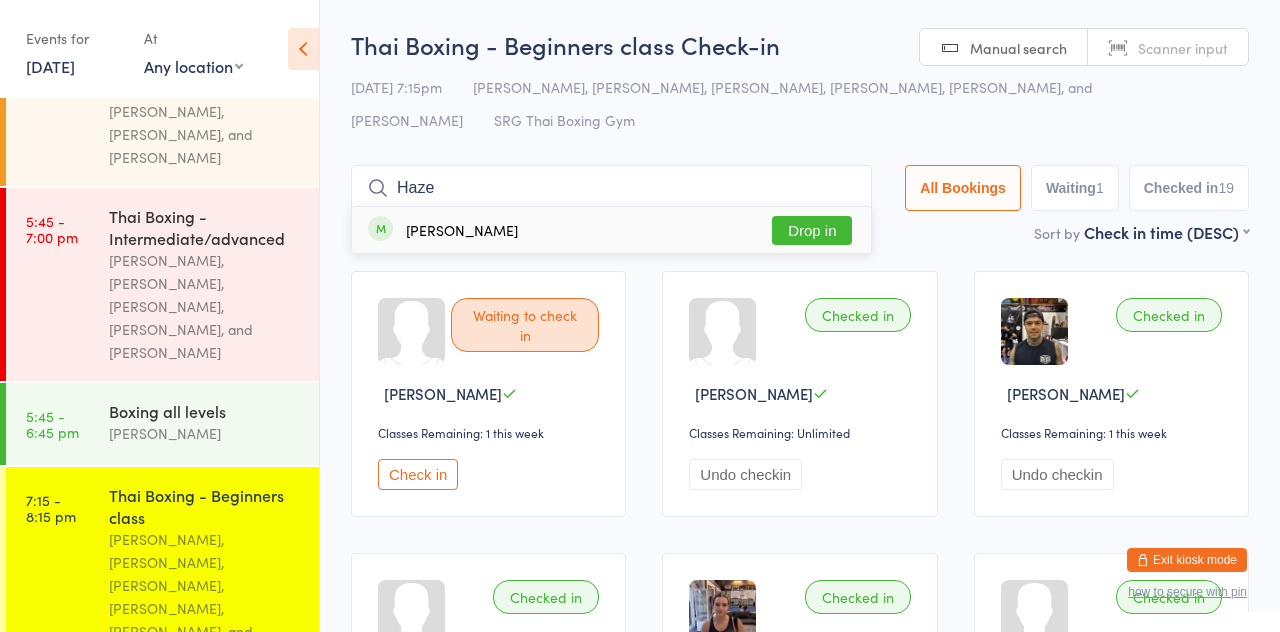 type on "Haze" 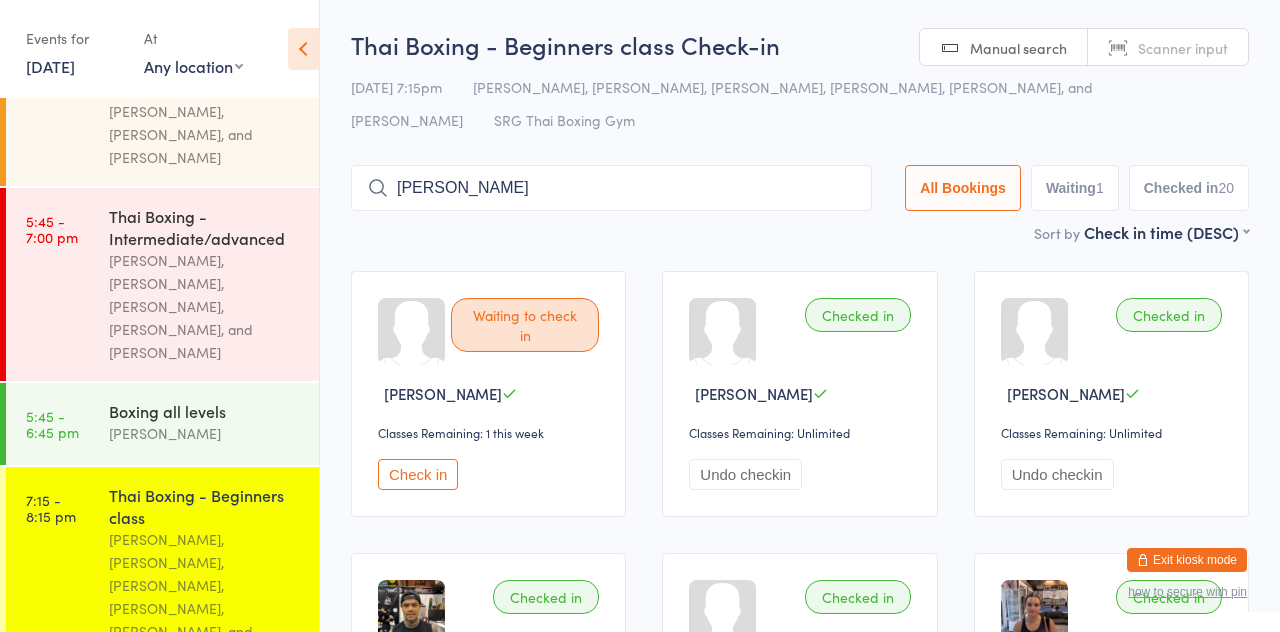 type on "[PERSON_NAME]" 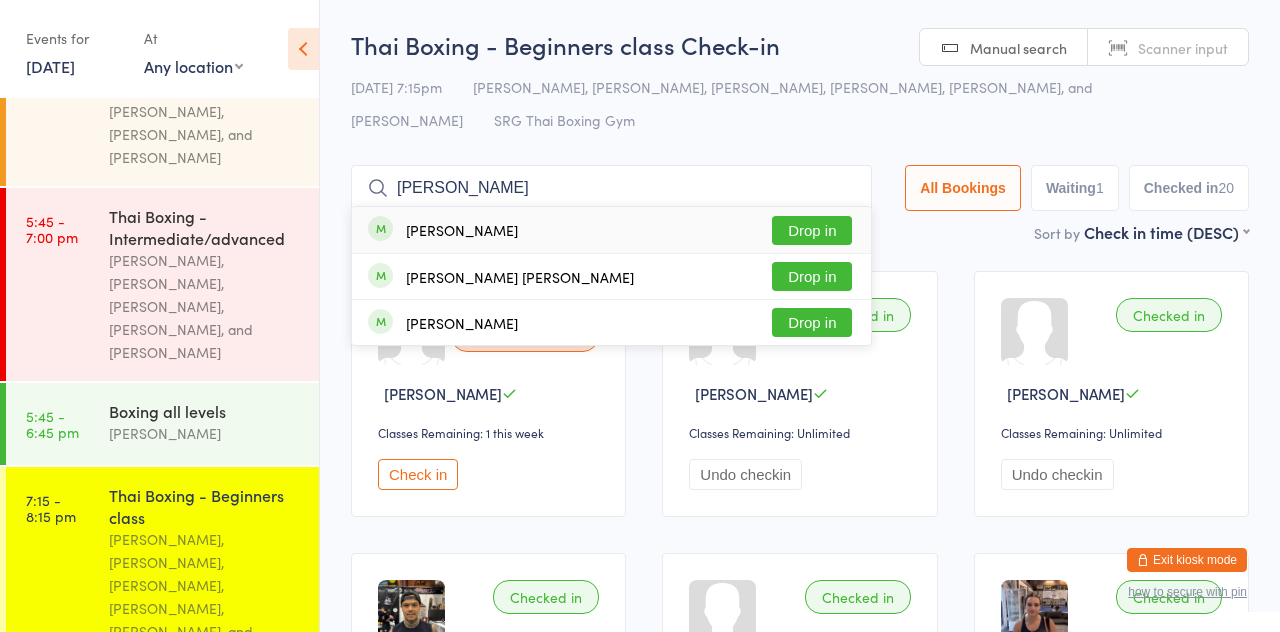 click on "Drop in" at bounding box center (812, 230) 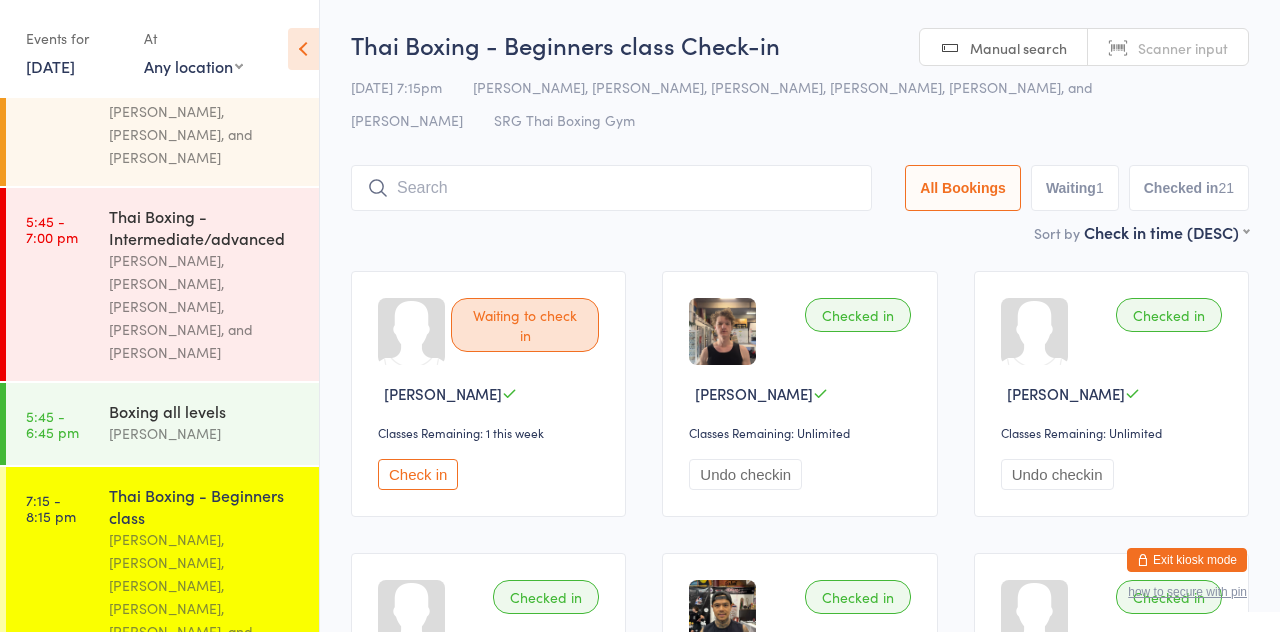 click on "Thai Boxing - Beginners class Check-in [DATE] 7:15pm  [PERSON_NAME], [PERSON_NAME], [PERSON_NAME], [PERSON_NAME], [PERSON_NAME], and [PERSON_NAME]  SRG Thai Boxing Gym  Manual search Scanner input All Bookings Waiting  1 Checked in  21 Sort by   Check in time (DESC) First name (ASC) First name (DESC) Last name (ASC) Last name (DESC) Check in time (ASC) Check in time (DESC) Rank (ASC) Rank (DESC) Waiting to check in [PERSON_NAME]  Classes Remaining: 1 this week   Check in Checked in [PERSON_NAME]  Classes Remaining: Unlimited   Undo checkin Checked in [PERSON_NAME]  Classes Remaining: Unlimited   Undo checkin Checked in [PERSON_NAME]  Classes Remaining: Unlimited   Undo checkin Checked in [PERSON_NAME] Vom  Classes Remaining: 1 this week   Undo checkin Checked in [PERSON_NAME]  Classes Remaining: Unlimited   Undo checkin Checked in [PERSON_NAME]  Classes Remaining: Unlimited   Undo checkin Checked in [PERSON_NAME]  Classes Remaining: 1 this week   Undo checkin Checked in [PERSON_NAME]    Undo checkin" at bounding box center [800, 1279] 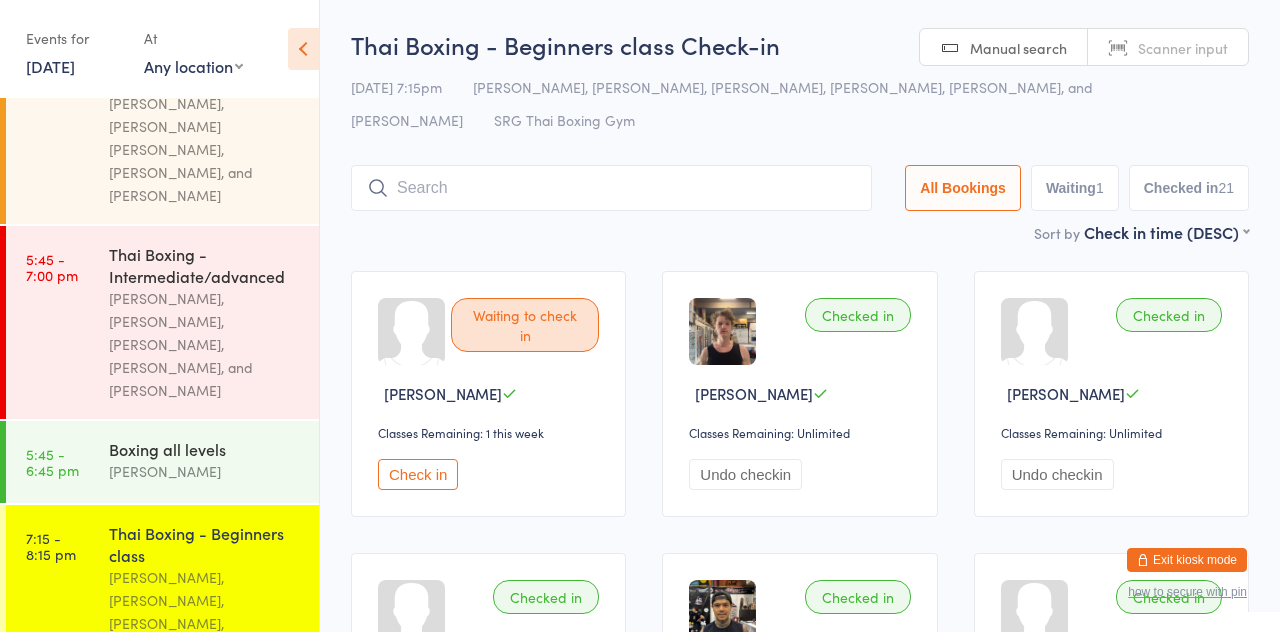 scroll, scrollTop: 586, scrollLeft: 0, axis: vertical 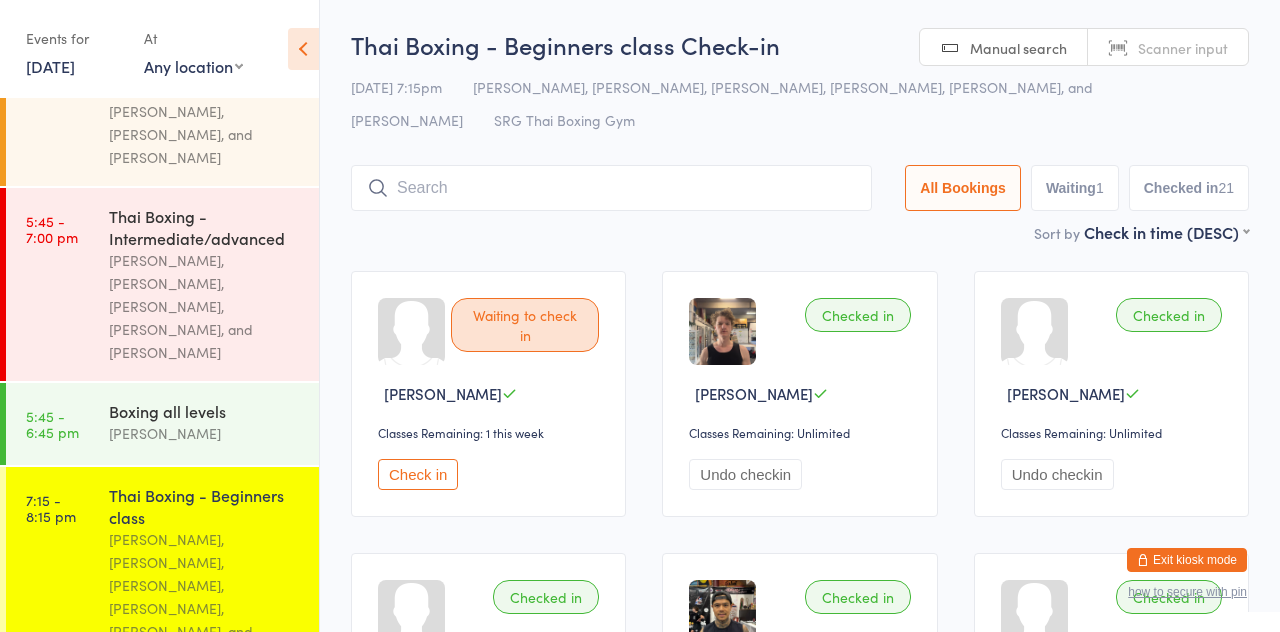 click on "Check in" at bounding box center (418, 474) 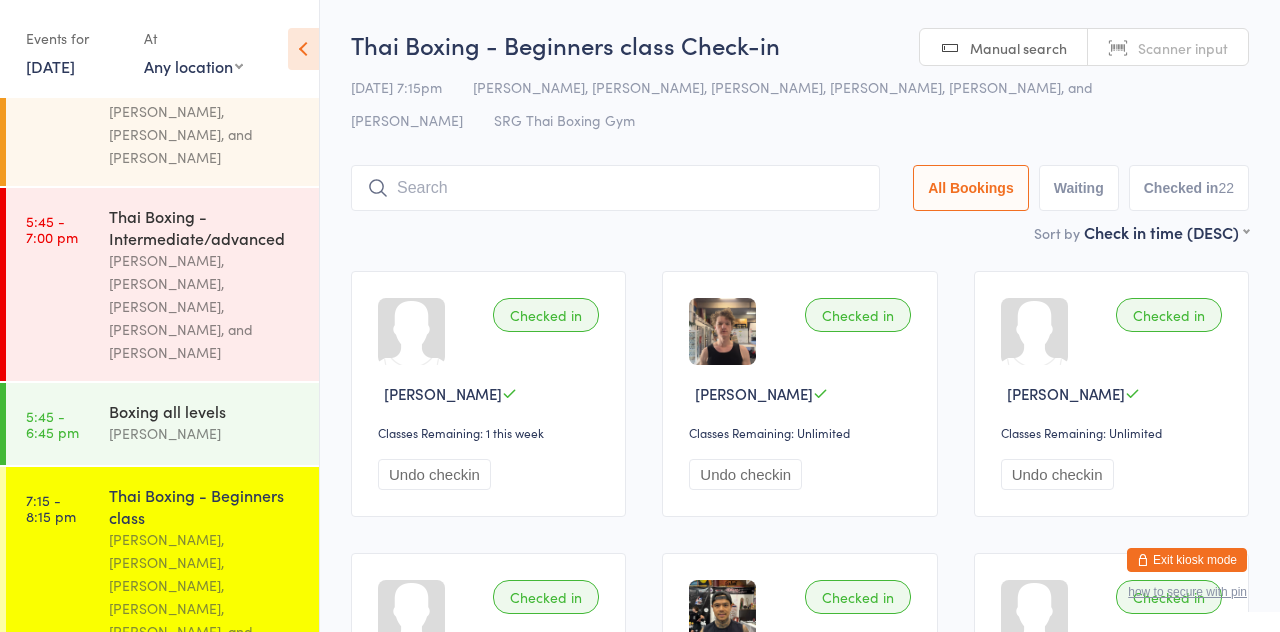 click at bounding box center (615, 188) 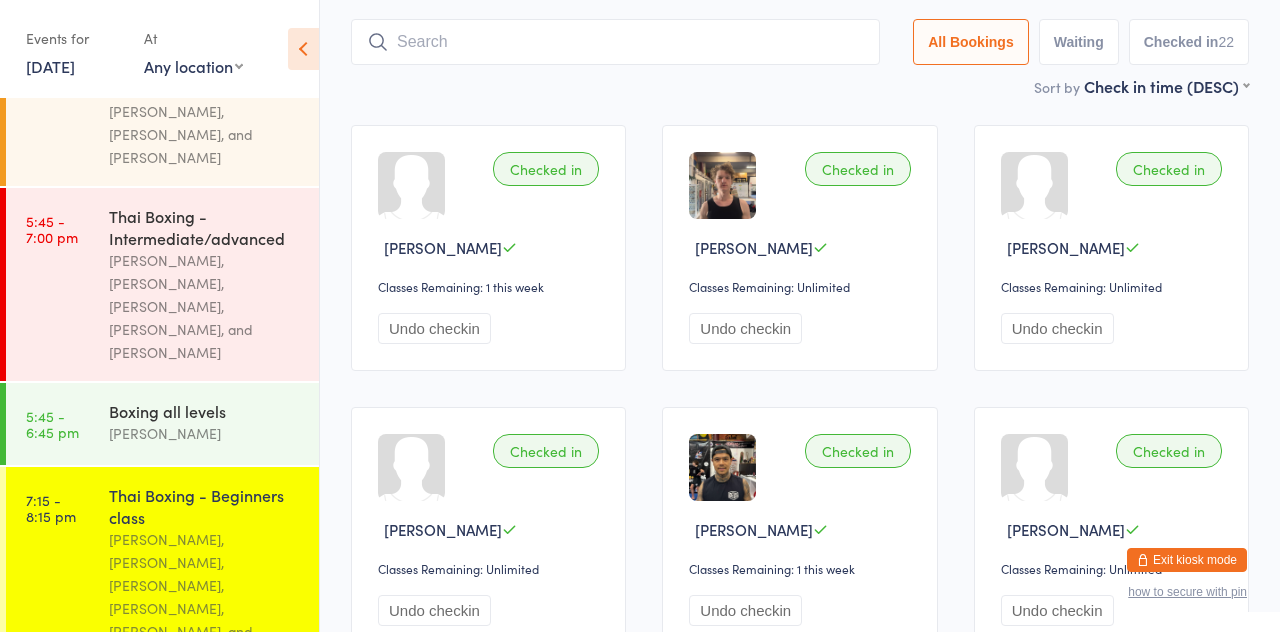 scroll, scrollTop: 166, scrollLeft: 0, axis: vertical 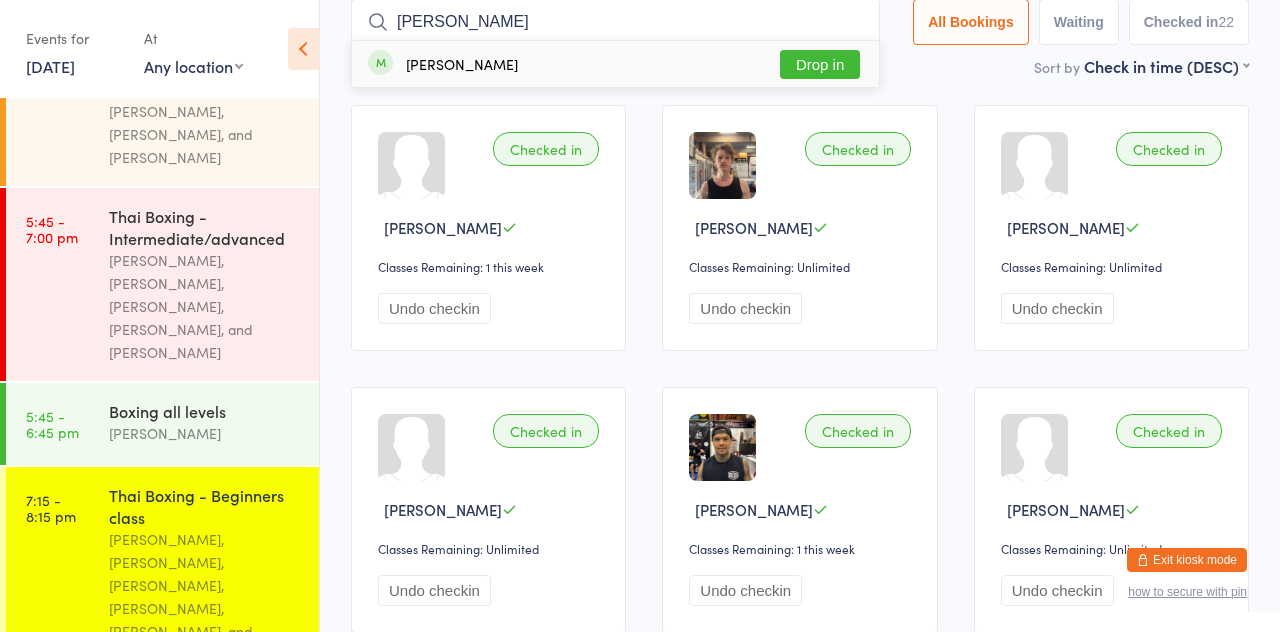 type on "[PERSON_NAME]" 